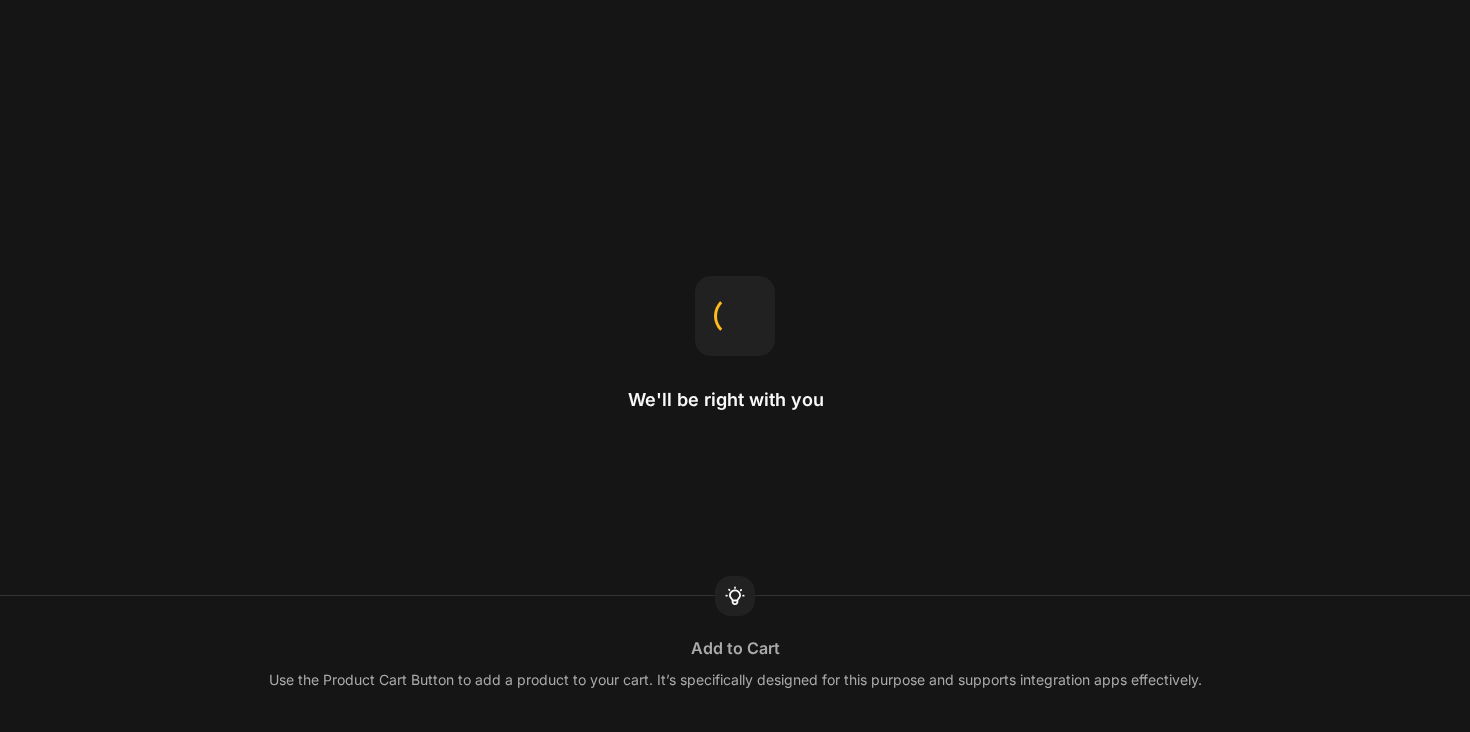 scroll, scrollTop: 0, scrollLeft: 0, axis: both 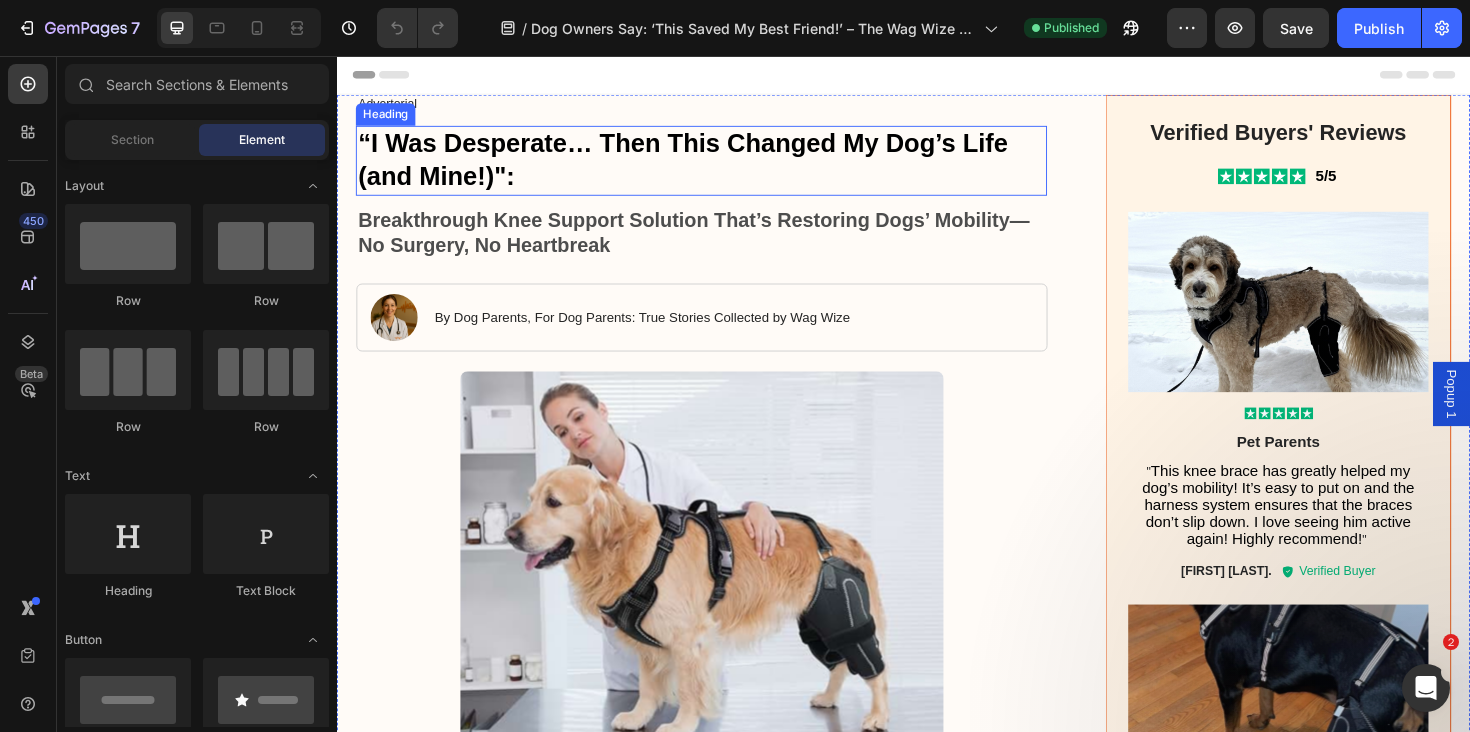 click on ""I Was Desperate… Then This Changed My Dog’s Life (and Mine!)":" at bounding box center [703, 166] 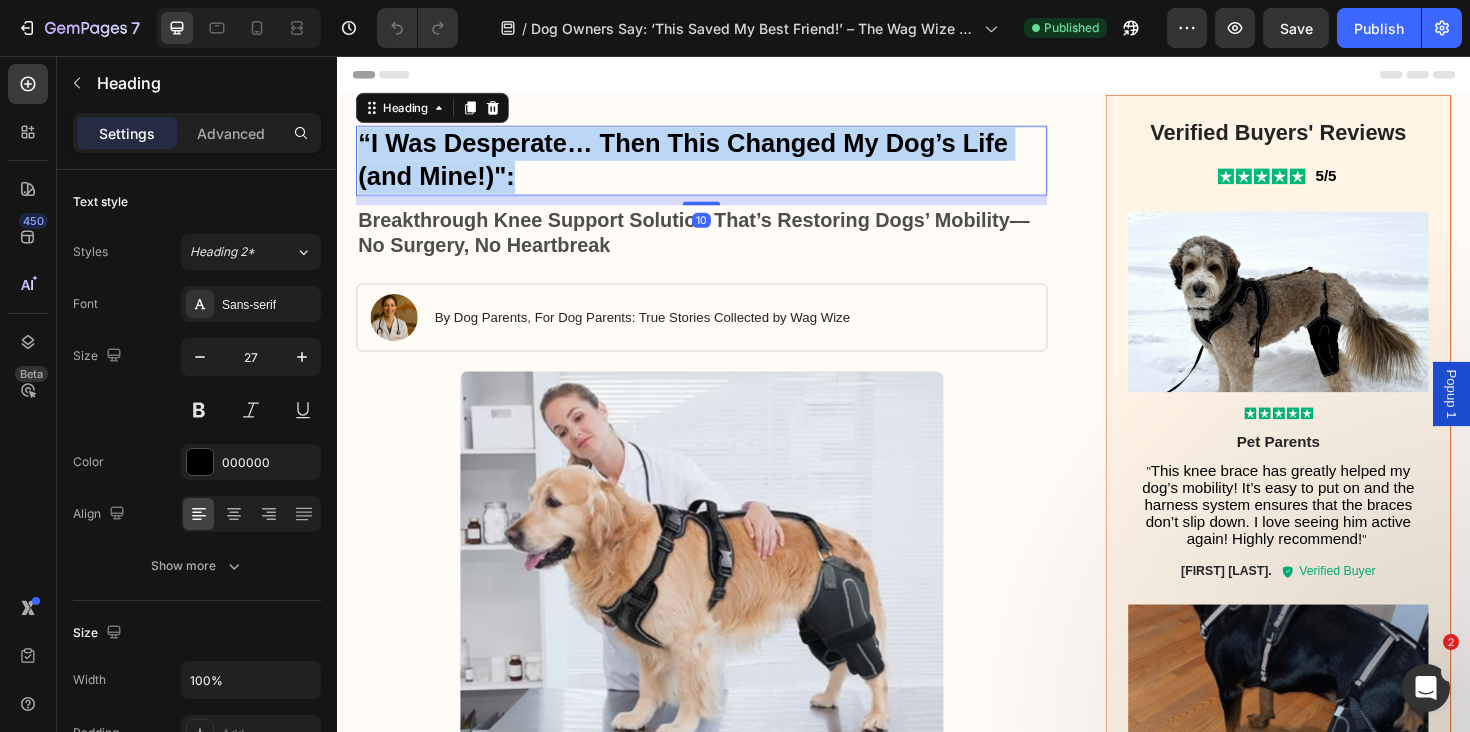 click on ""I Was Desperate… Then This Changed My Dog’s Life (and Mine!)":" at bounding box center [703, 166] 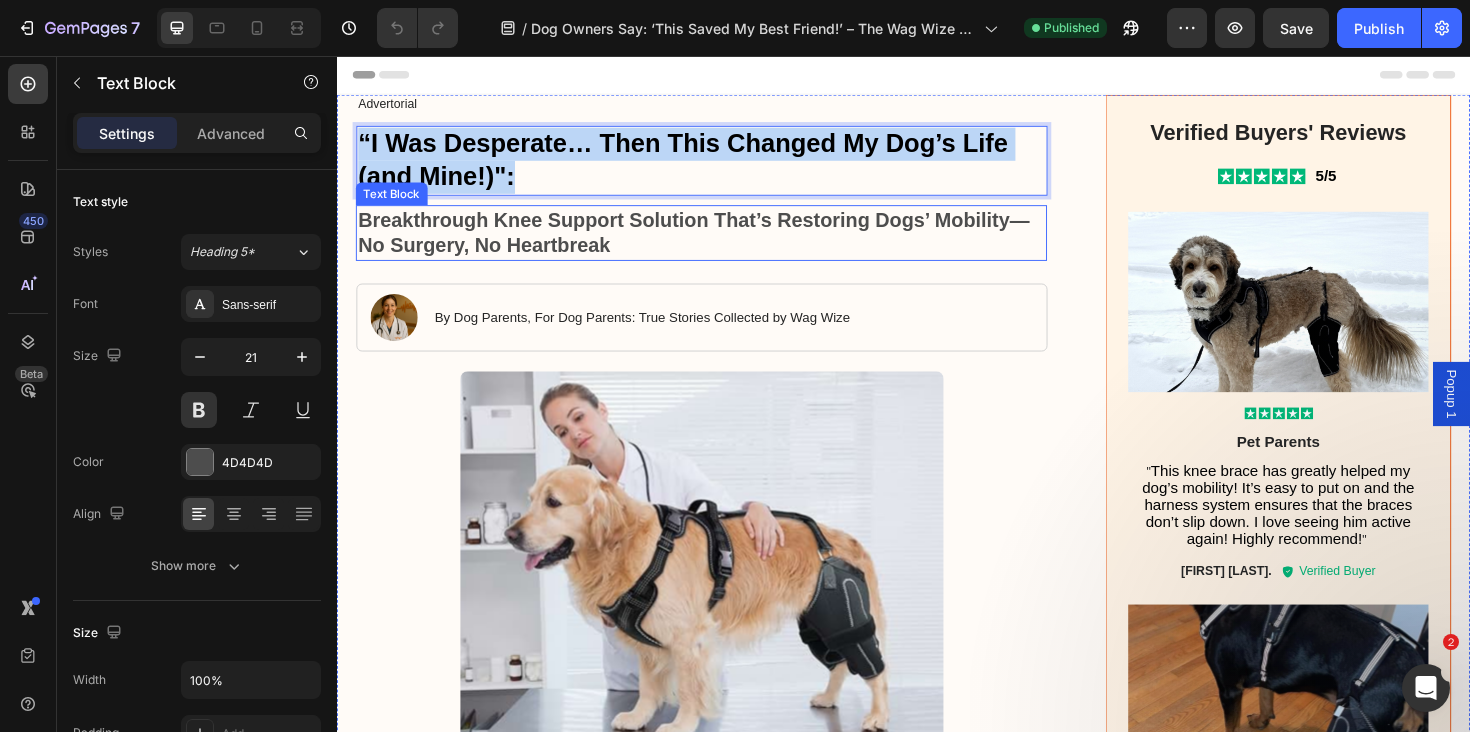 click on "Breakthrough Knee Support Solution That’s Restoring Dogs’ Mobility—No Surgery, No Heartbreak" at bounding box center (723, 243) 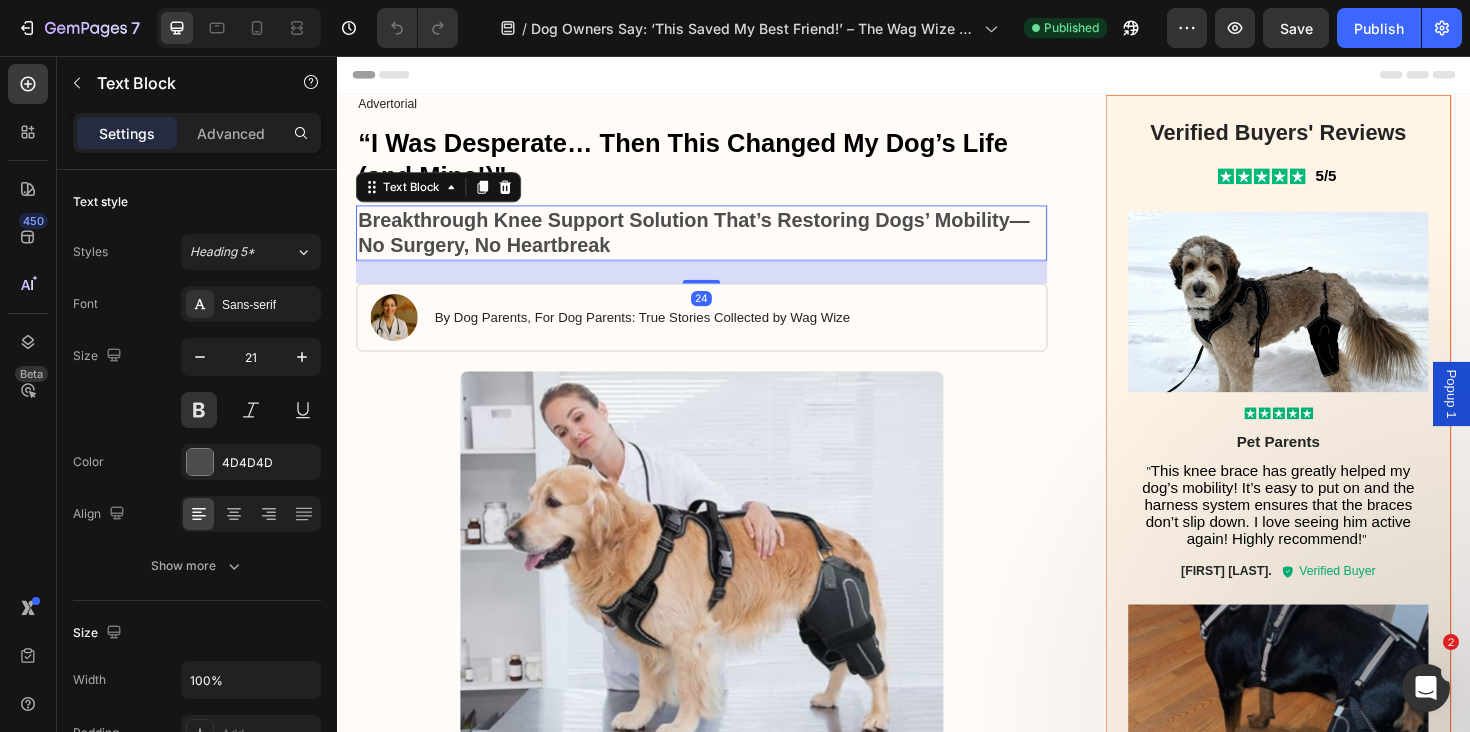 click on "Breakthrough Knee Support Solution That’s Restoring Dogs’ Mobility—No Surgery, No Heartbreak" at bounding box center [723, 243] 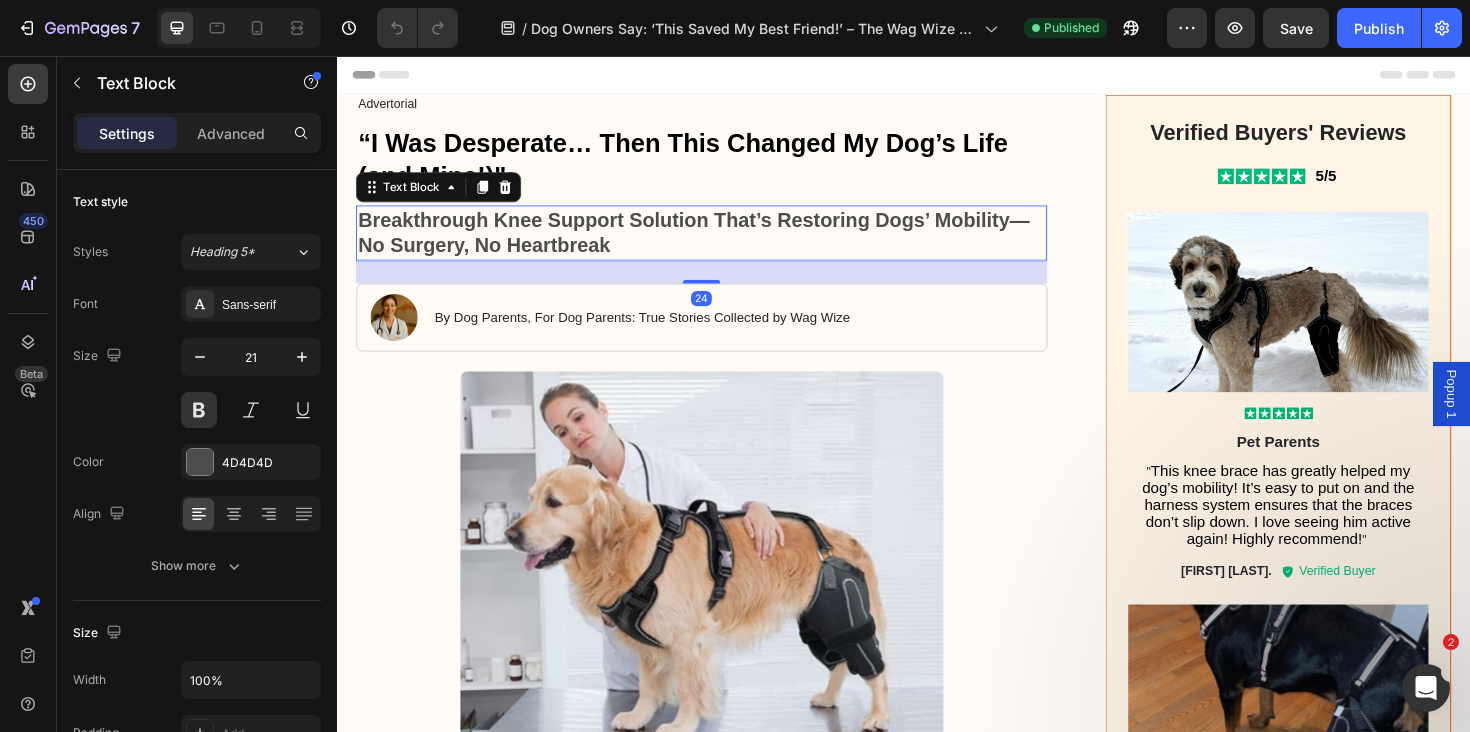 click on "Breakthrough Knee Support Solution That’s Restoring Dogs’ Mobility—No Surgery, No Heartbreak" at bounding box center (723, 243) 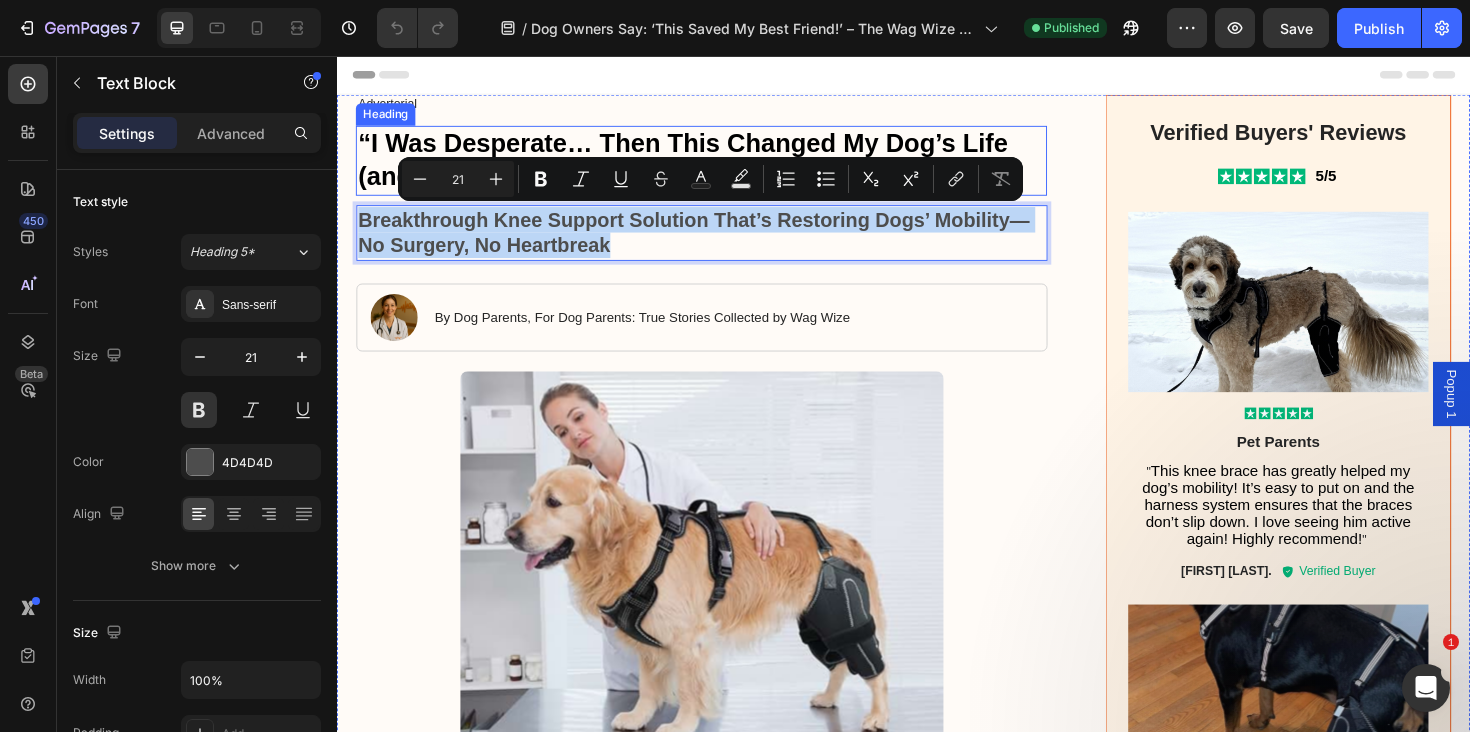 click on ""I Was Desperate… Then This Changed My Dog’s Life (and Mine!)":" at bounding box center (703, 166) 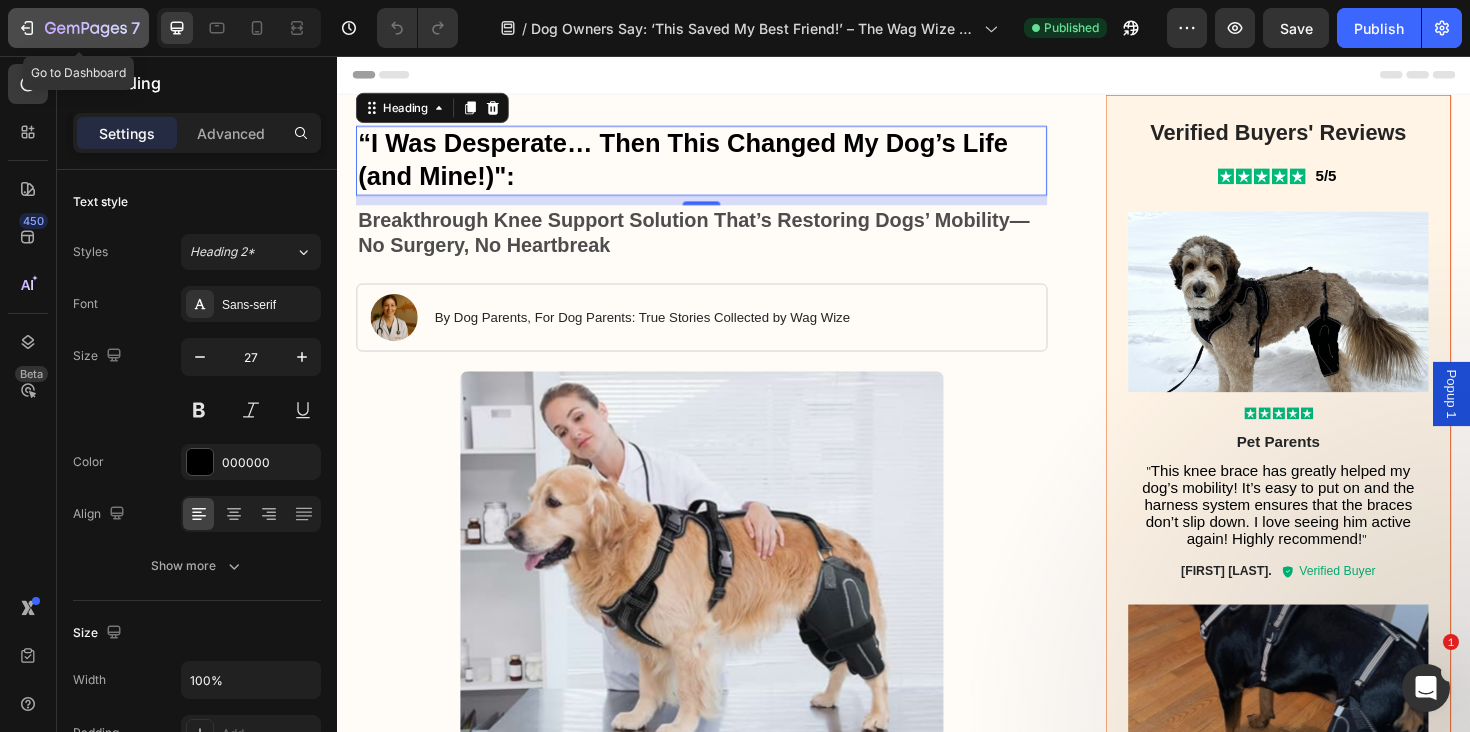 click 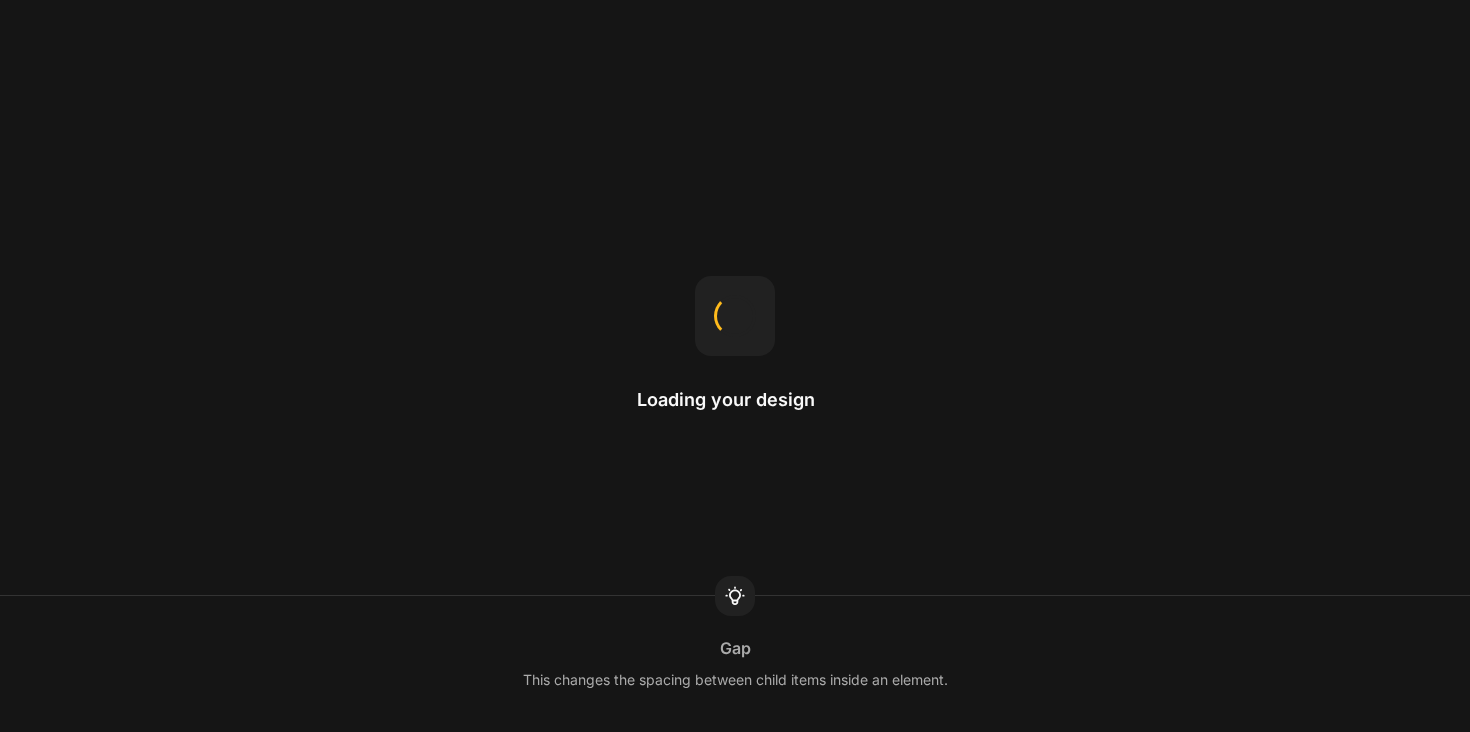 scroll, scrollTop: 0, scrollLeft: 0, axis: both 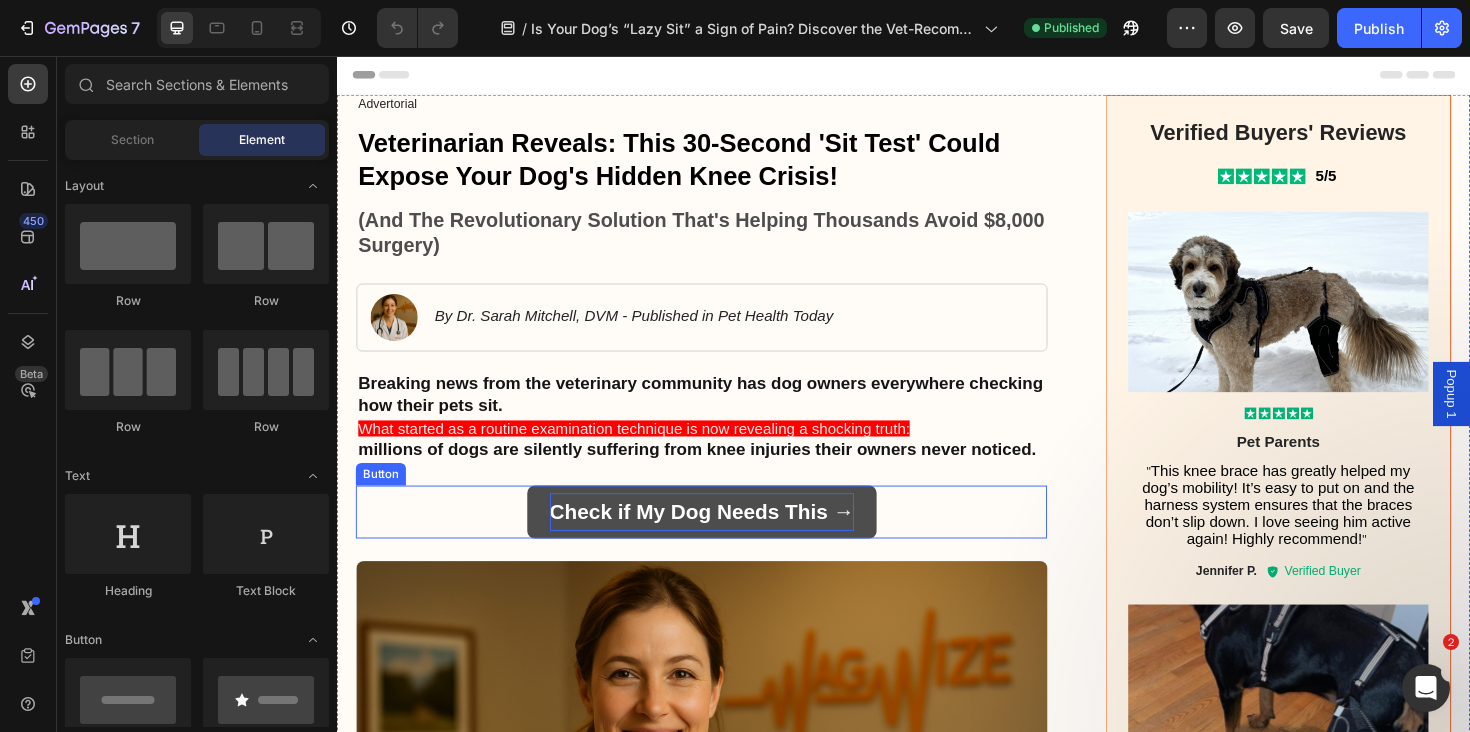click on "Check if My Dog Needs This →" at bounding box center (723, 539) 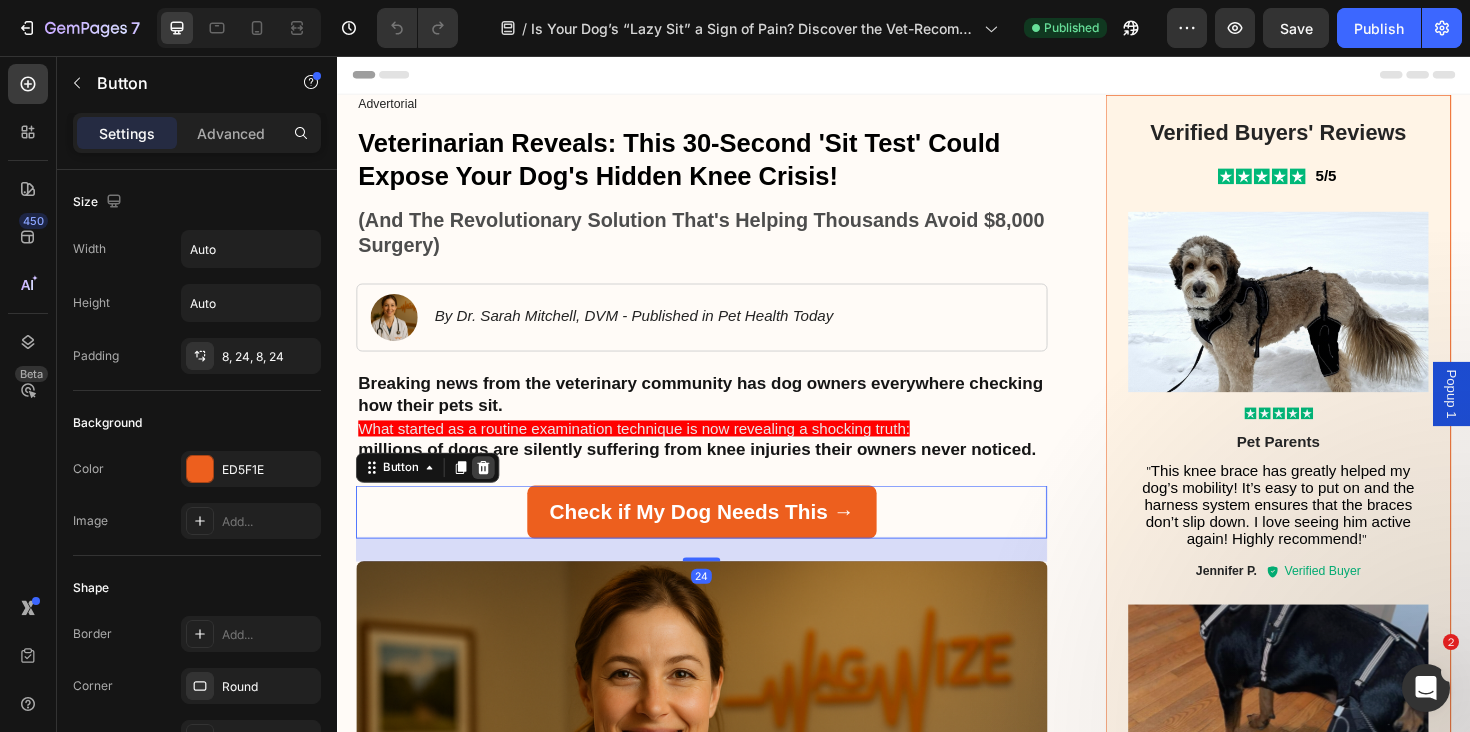 click 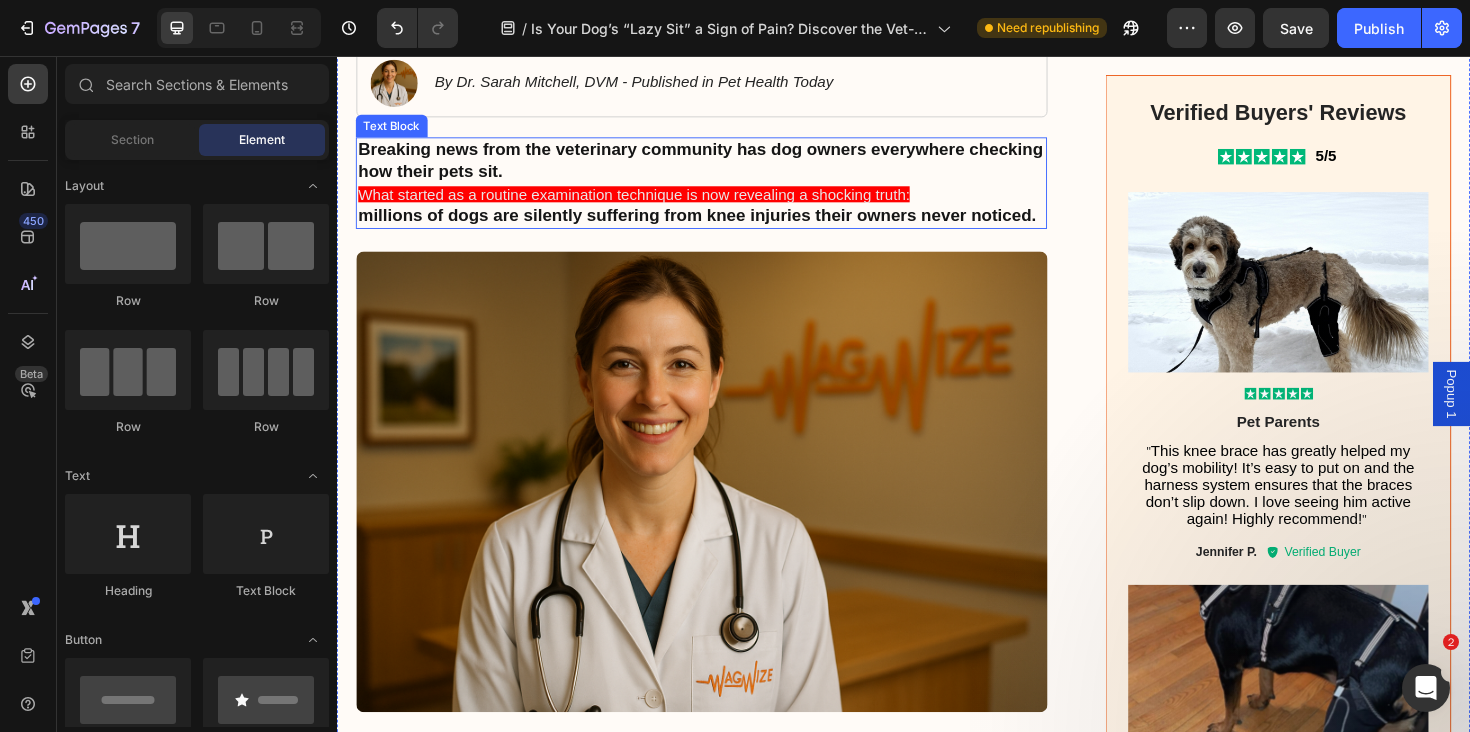 scroll, scrollTop: 265, scrollLeft: 0, axis: vertical 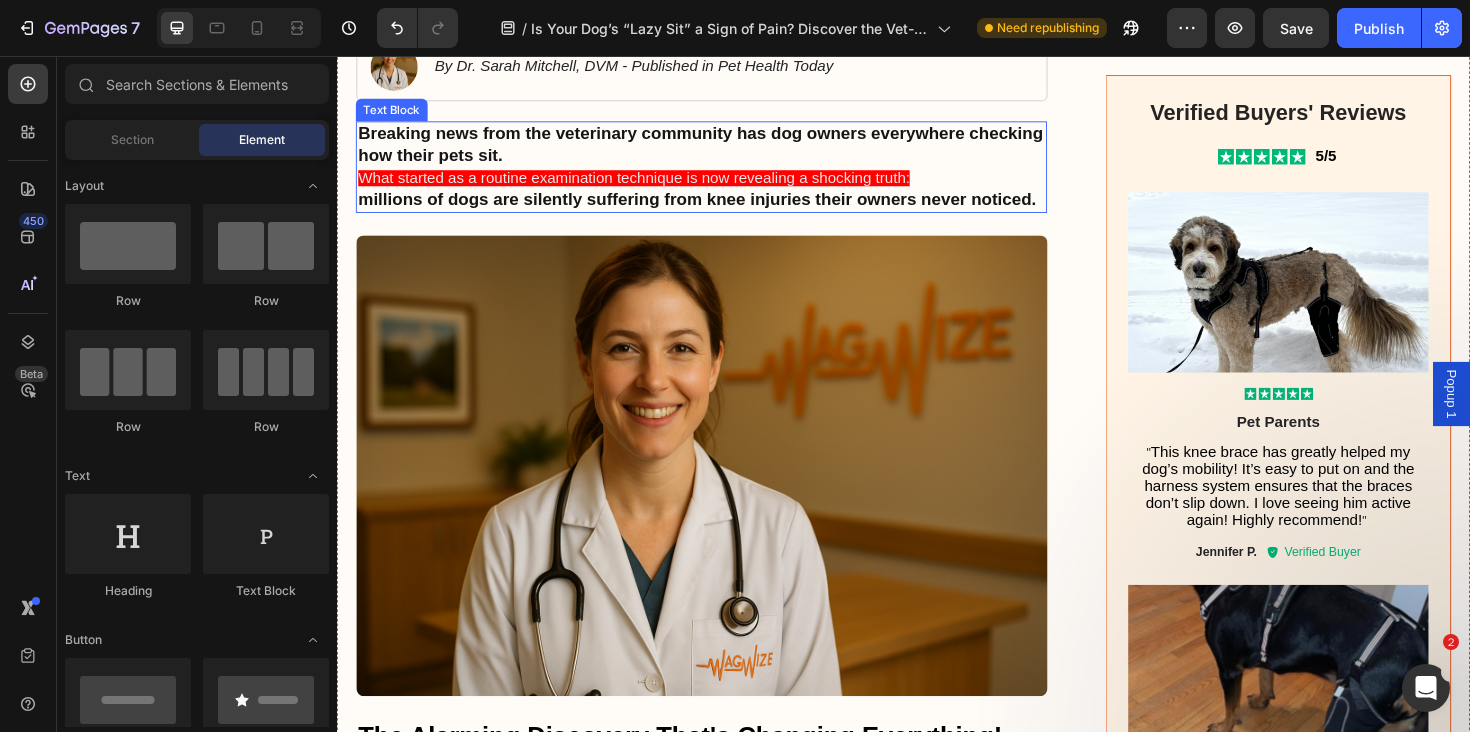 click at bounding box center (723, 490) 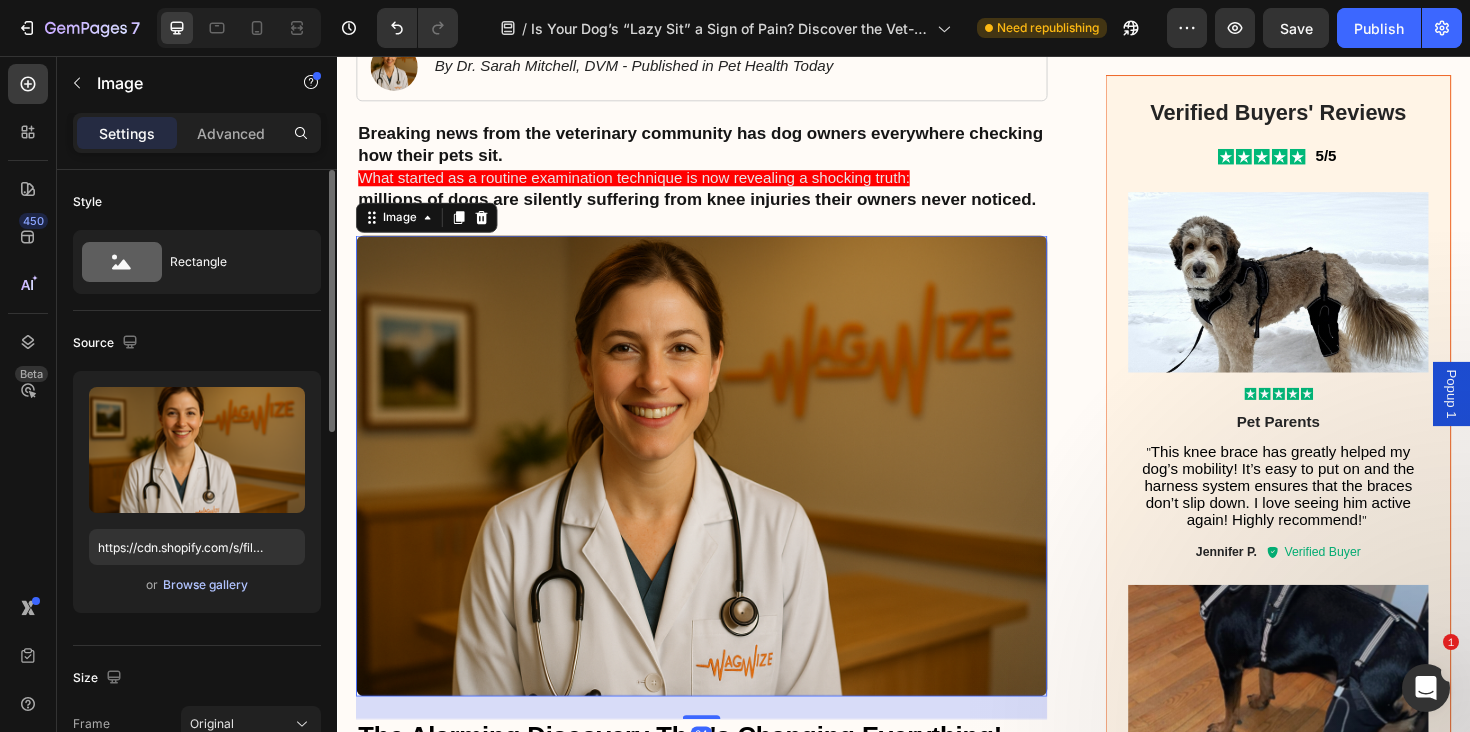 click on "Browse gallery" at bounding box center [205, 585] 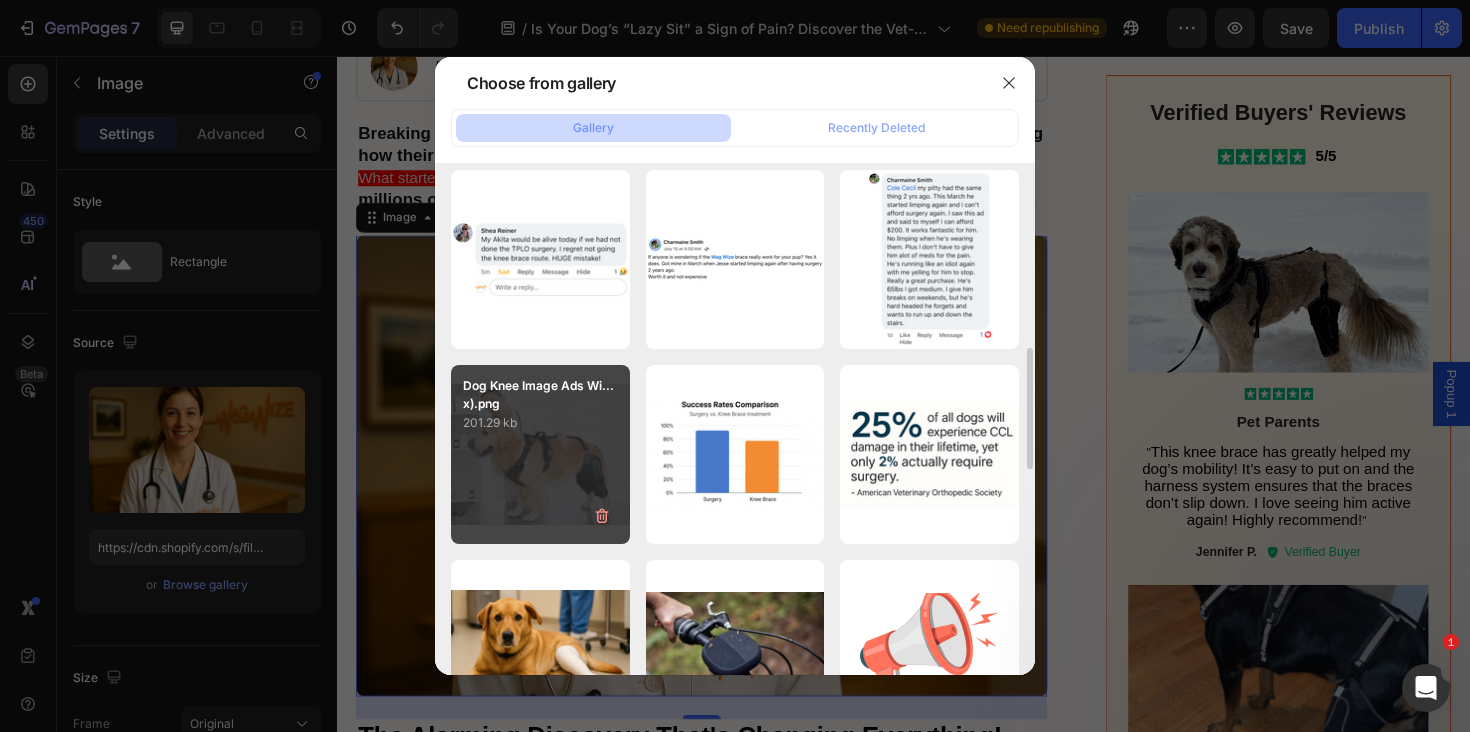 scroll, scrollTop: 786, scrollLeft: 0, axis: vertical 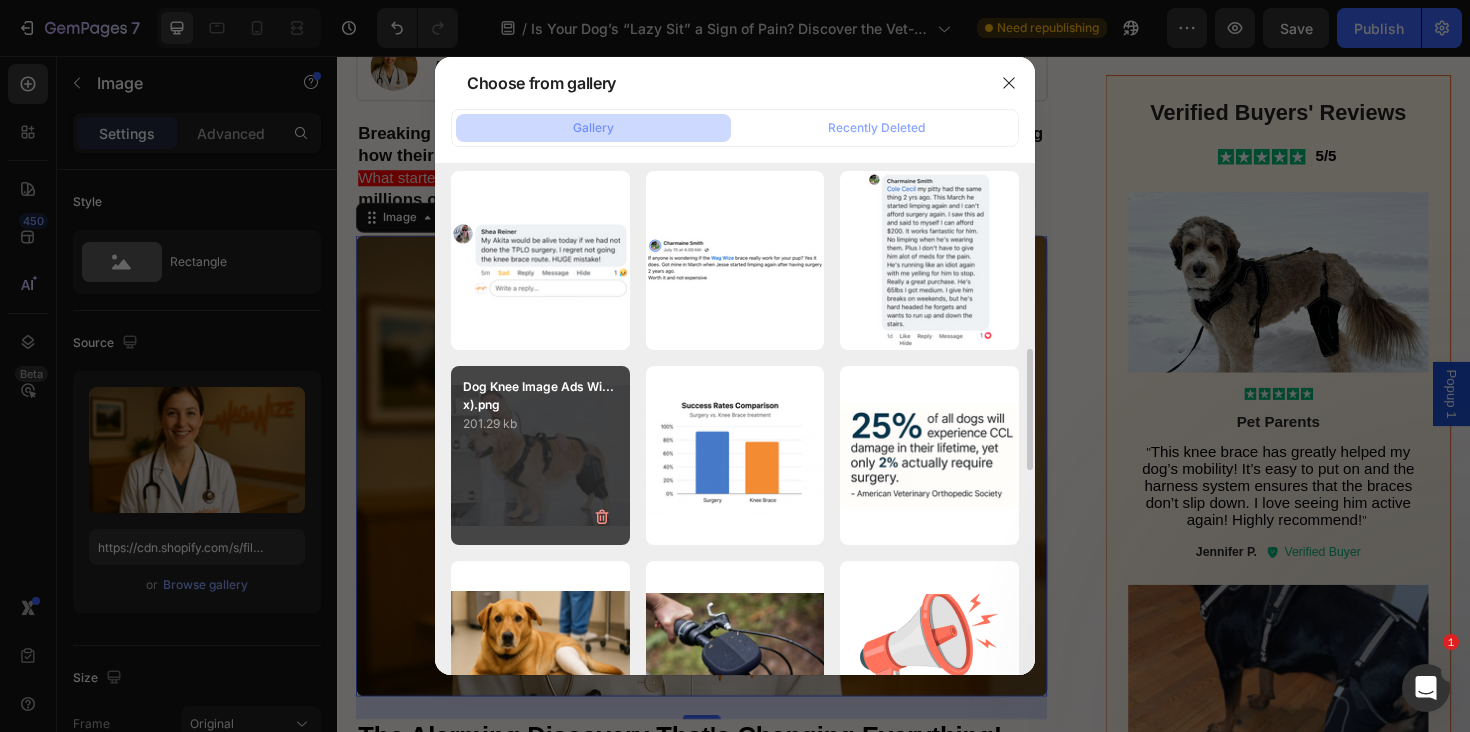 click on "Dog Knee Image Ads Wi...x).png 201.29 kb" at bounding box center [540, 455] 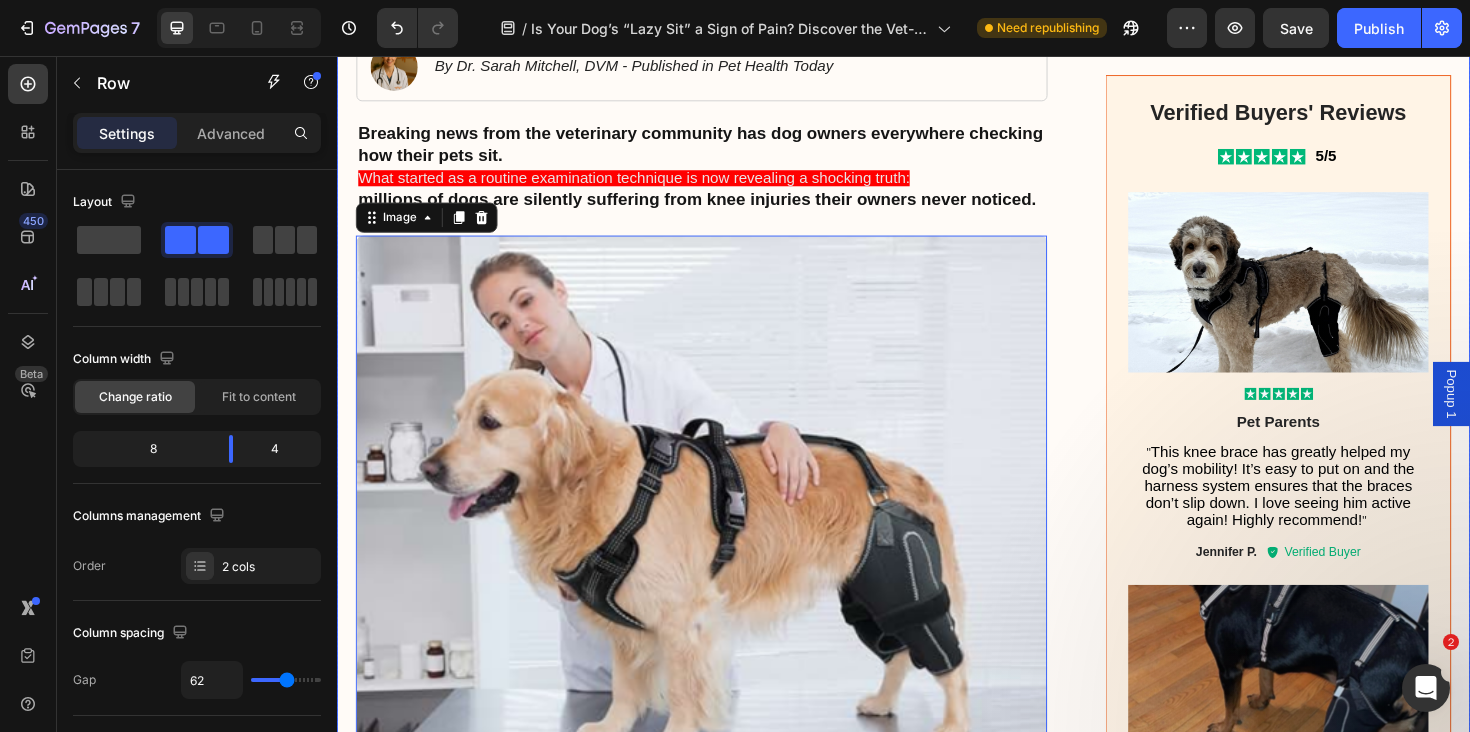 click on "Advertorial Text Block Veterinarian Reveals: This 30-Second 'Sit Test' Could Expose Your Dog's Hidden Knee Crisis! Heading (And The Revolutionary Solution That's Helping Thousands Avoid $8,000 Surgery) Text Block Image By Dr. Sarah Mitchell, DVM - Published in Pet Health Today Text Block Row Breaking news from the veterinary community has dog owners everywhere checking how their pets sit. What started as a routine examination technique is now revealing a shocking truth: millions of dogs are silently suffering from knee injuries their owners never noticed. Text Block Image 24 The Alarming Discovery That's Changing Everything! Heading Last month, our veterinary clinic conducted a study of 500 dogs whose owners brought them in for "routine checkups." The results were staggering: 88% of dogs who sat with their legs extended to the side showed signs of knee ligament damage on X-rays. Even more concerning? Their owners had no idea anything was wrong. Text Block Image Text Block Image" at bounding box center (937, 4456) 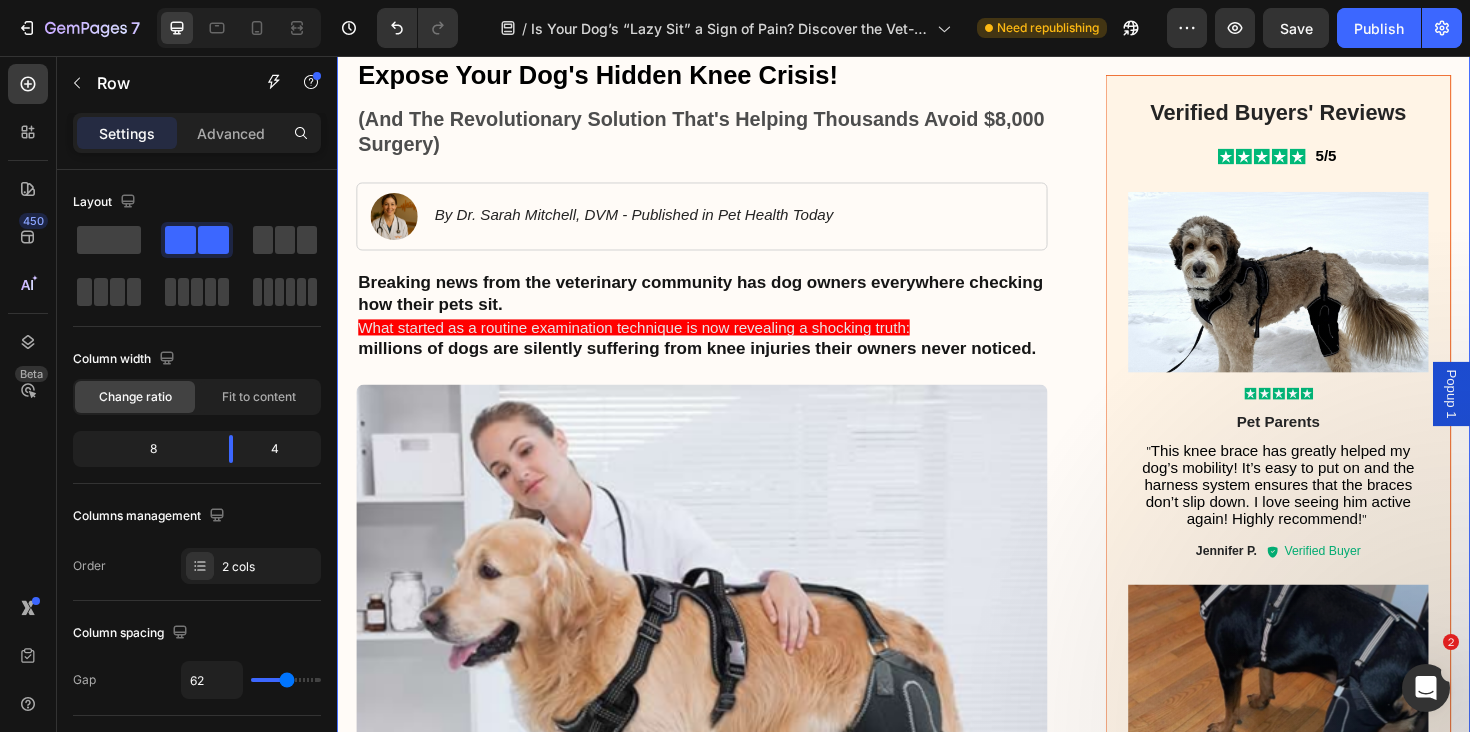 scroll, scrollTop: 0, scrollLeft: 0, axis: both 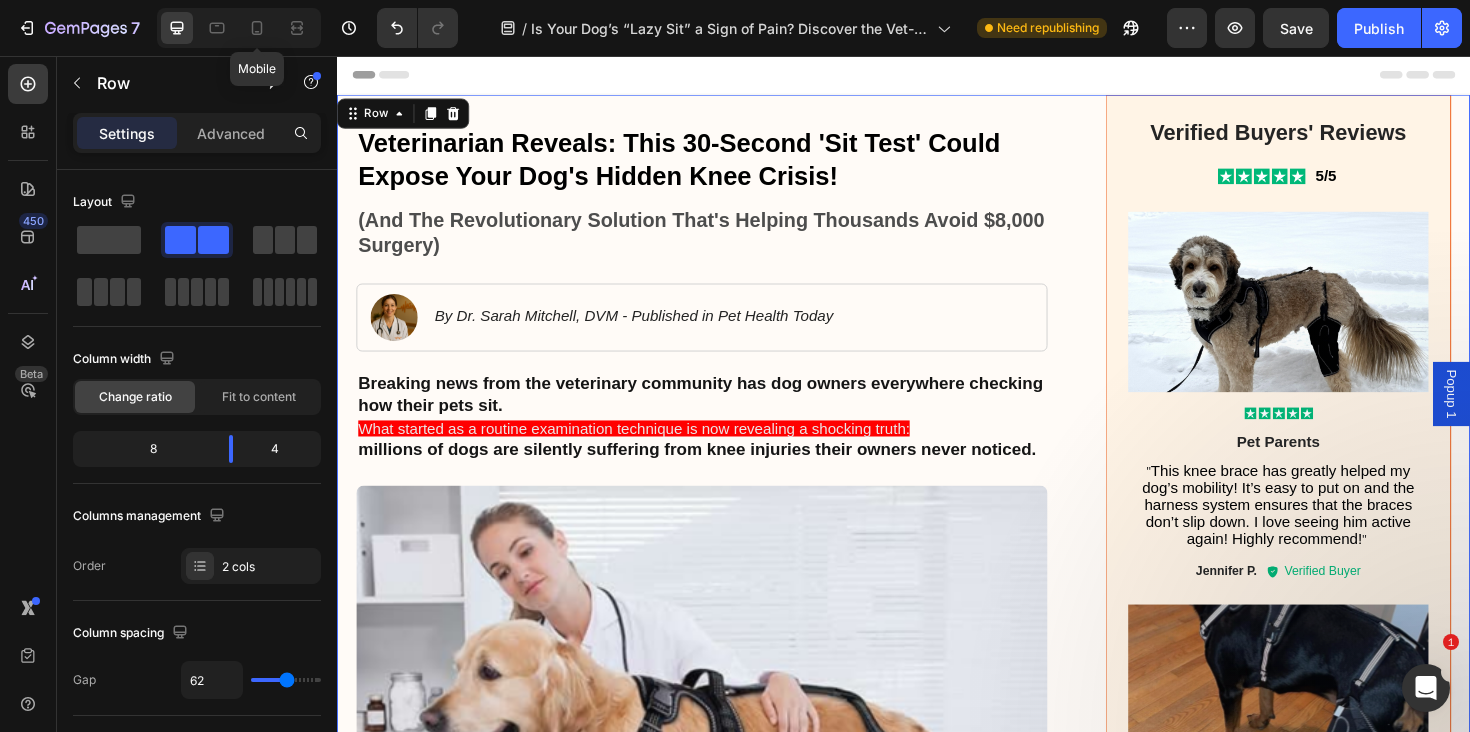 drag, startPoint x: 261, startPoint y: 12, endPoint x: 314, endPoint y: 163, distance: 160.03125 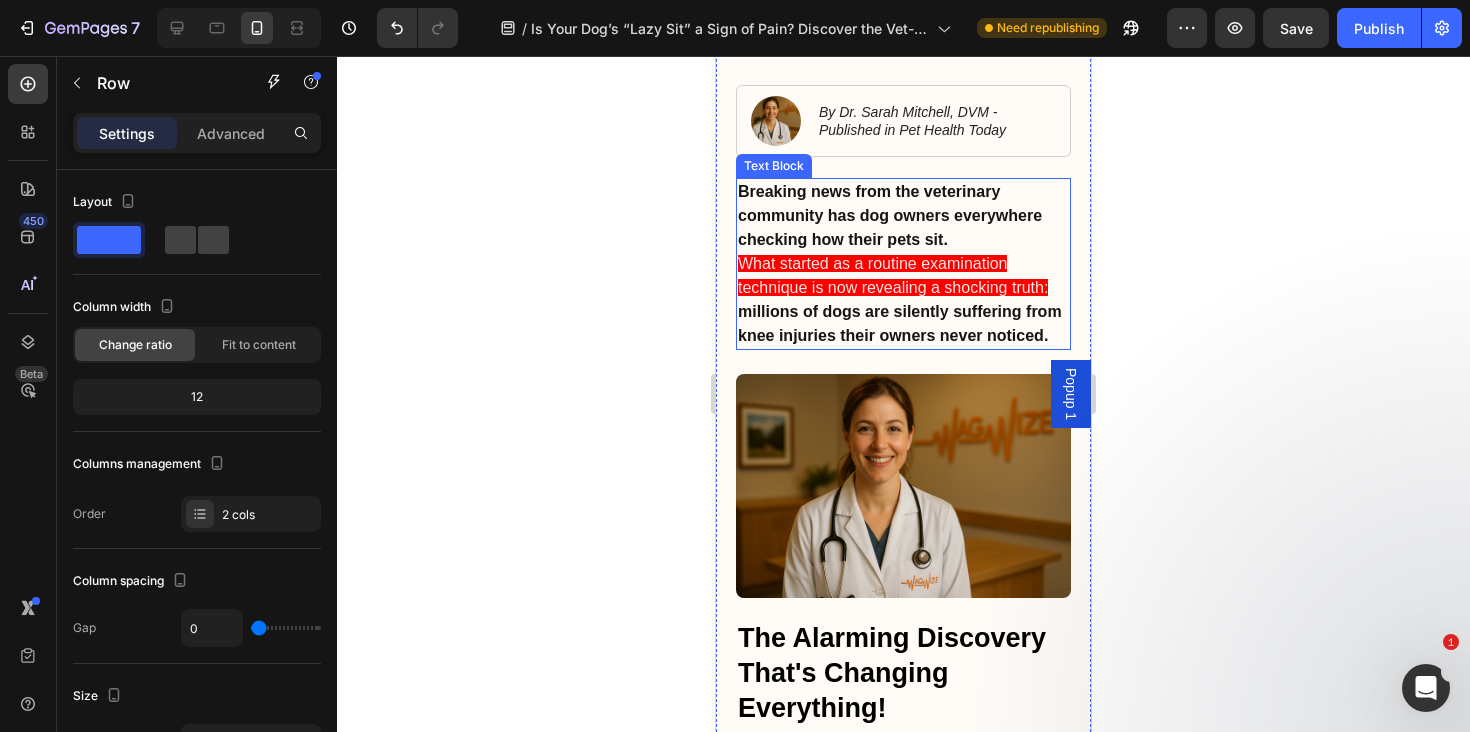 scroll, scrollTop: 315, scrollLeft: 0, axis: vertical 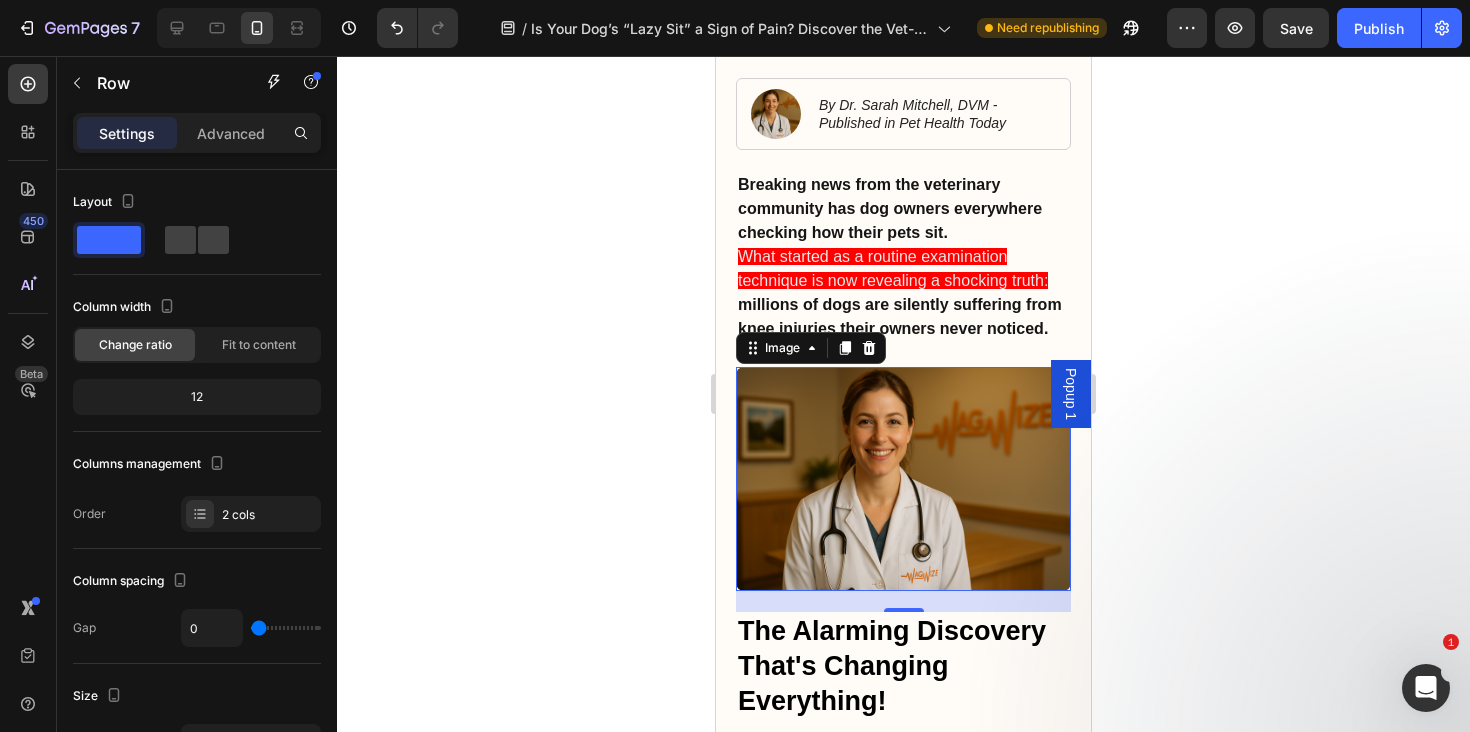click at bounding box center [903, 478] 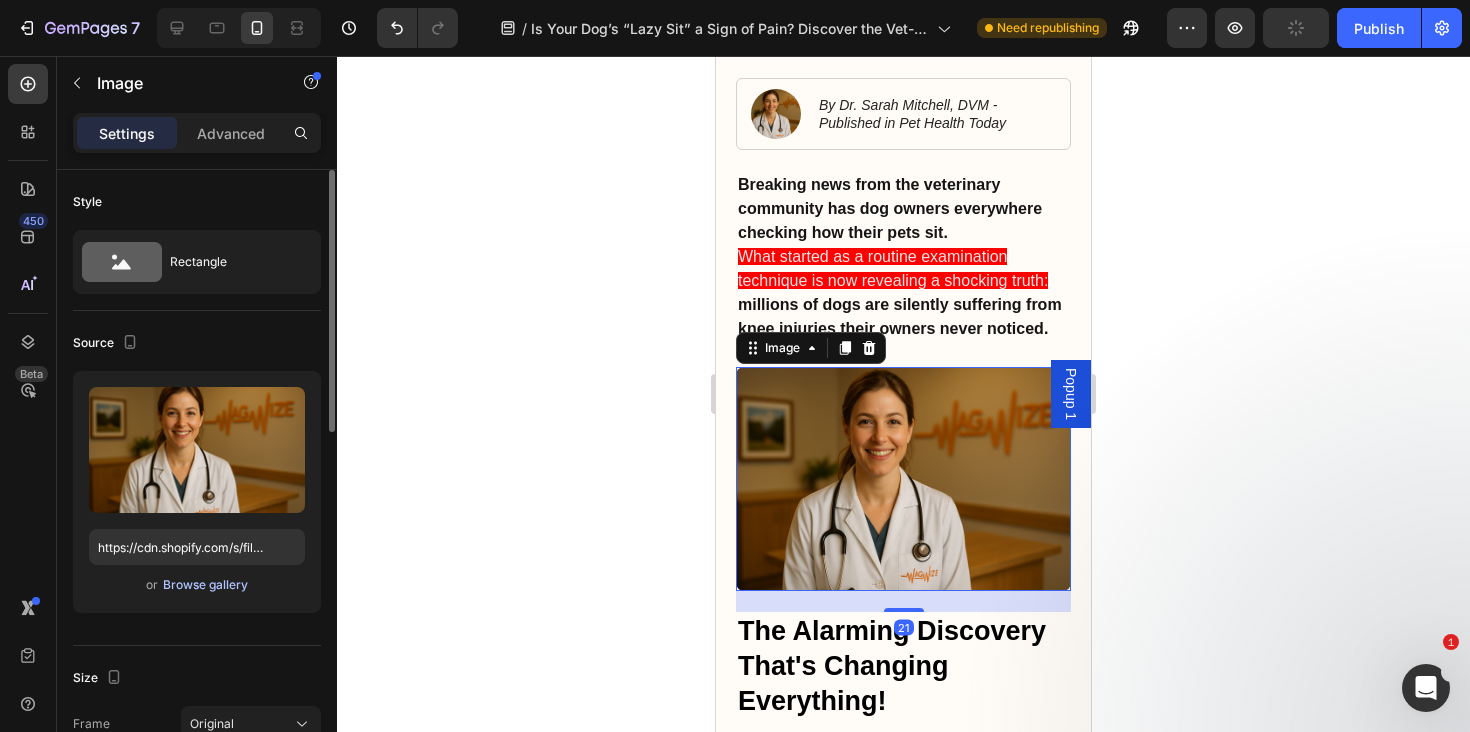 click on "Browse gallery" at bounding box center [205, 585] 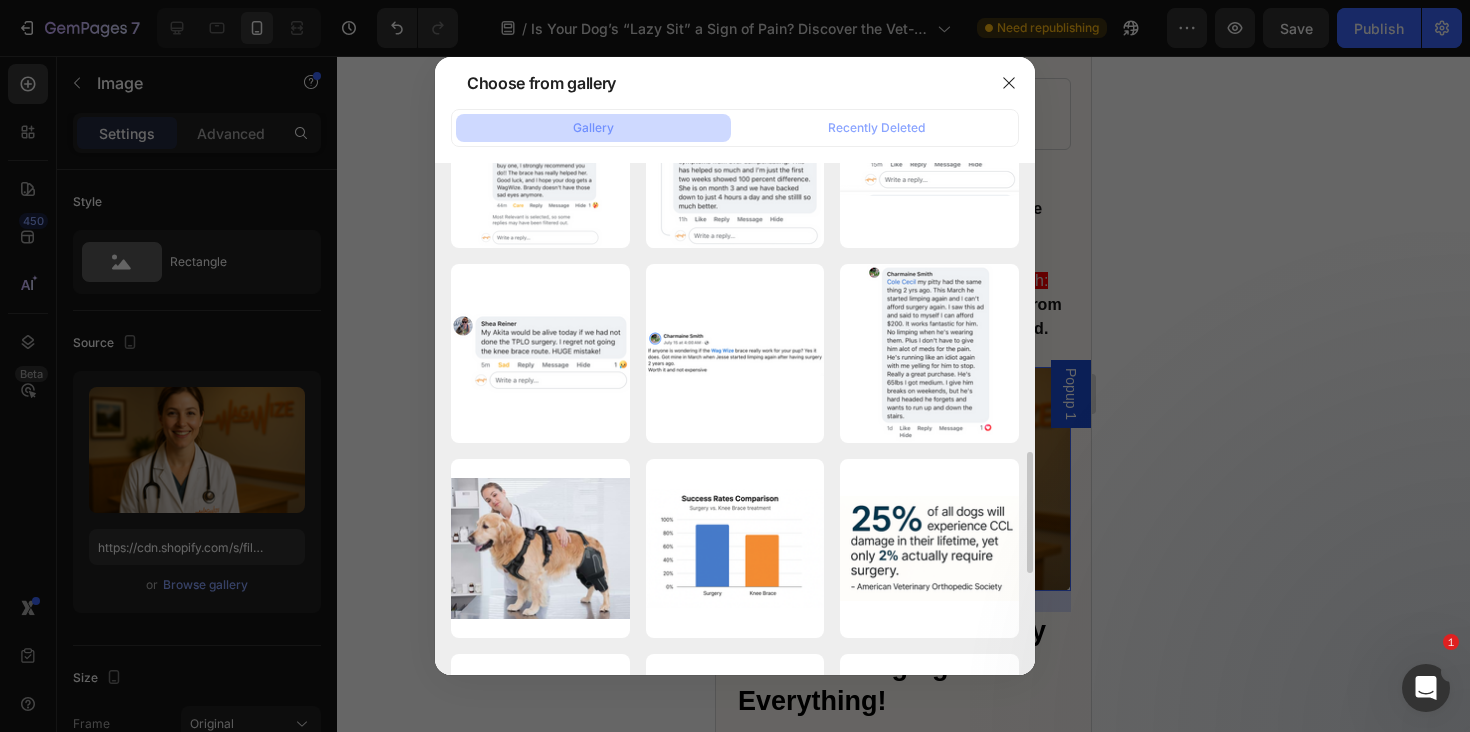 scroll, scrollTop: 808, scrollLeft: 0, axis: vertical 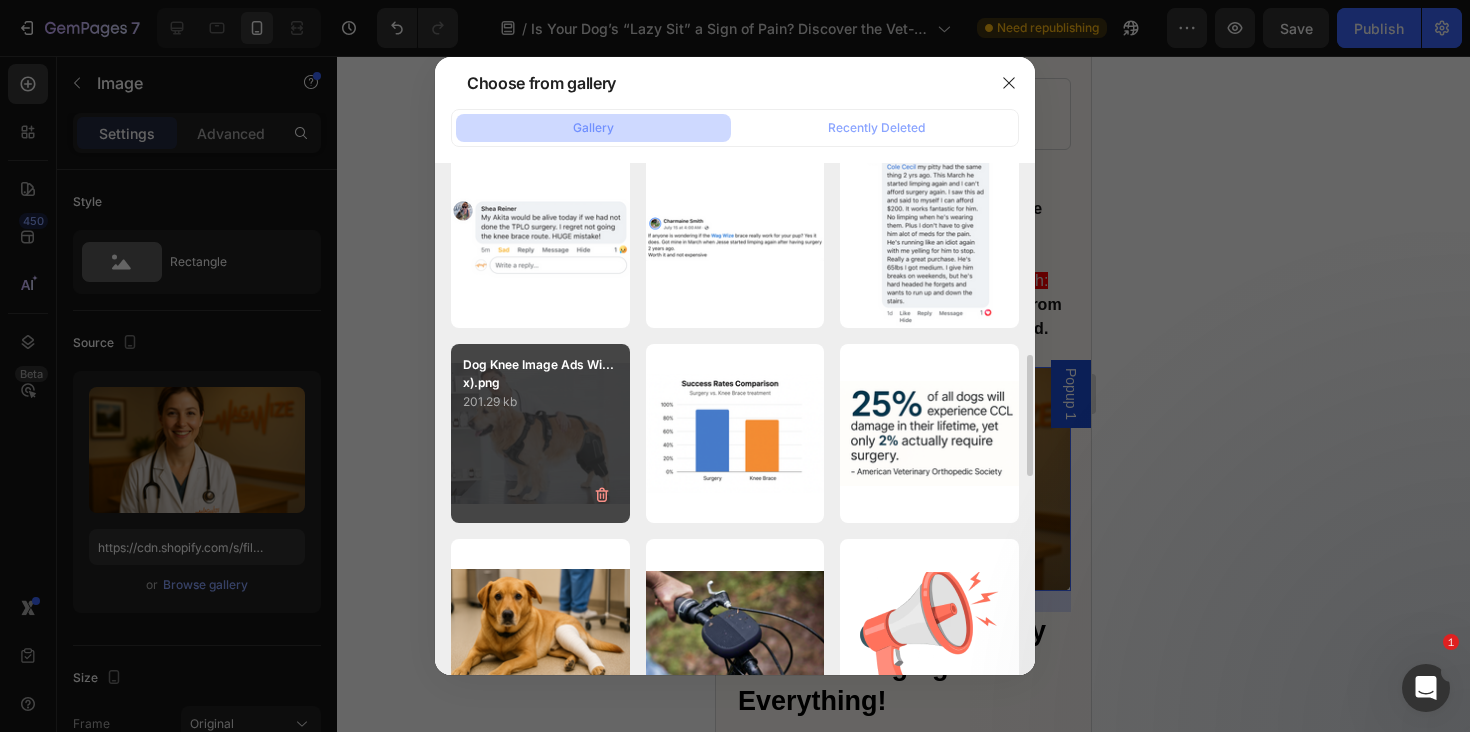 click on "Dog Knee Image Ads Wi...x).png 201.29 kb" at bounding box center (540, 433) 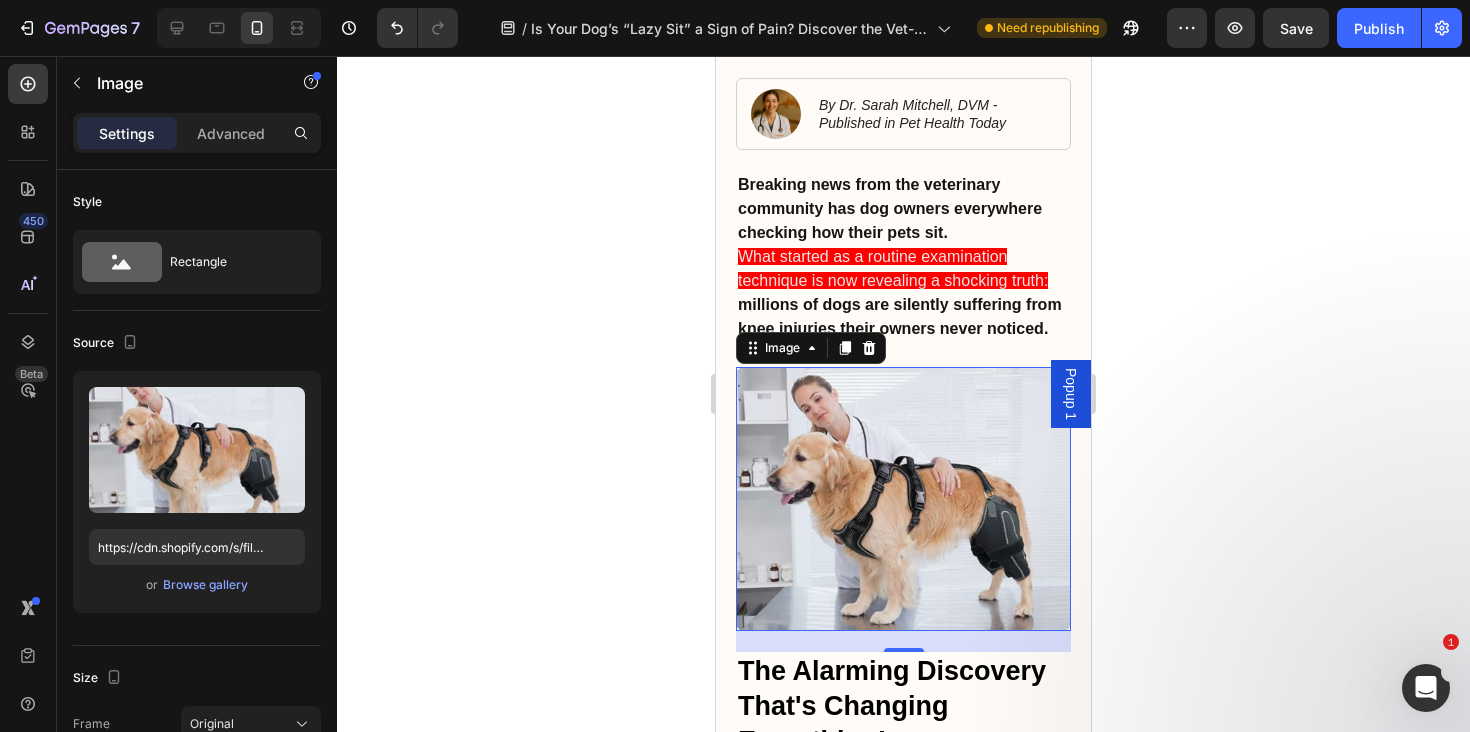 click 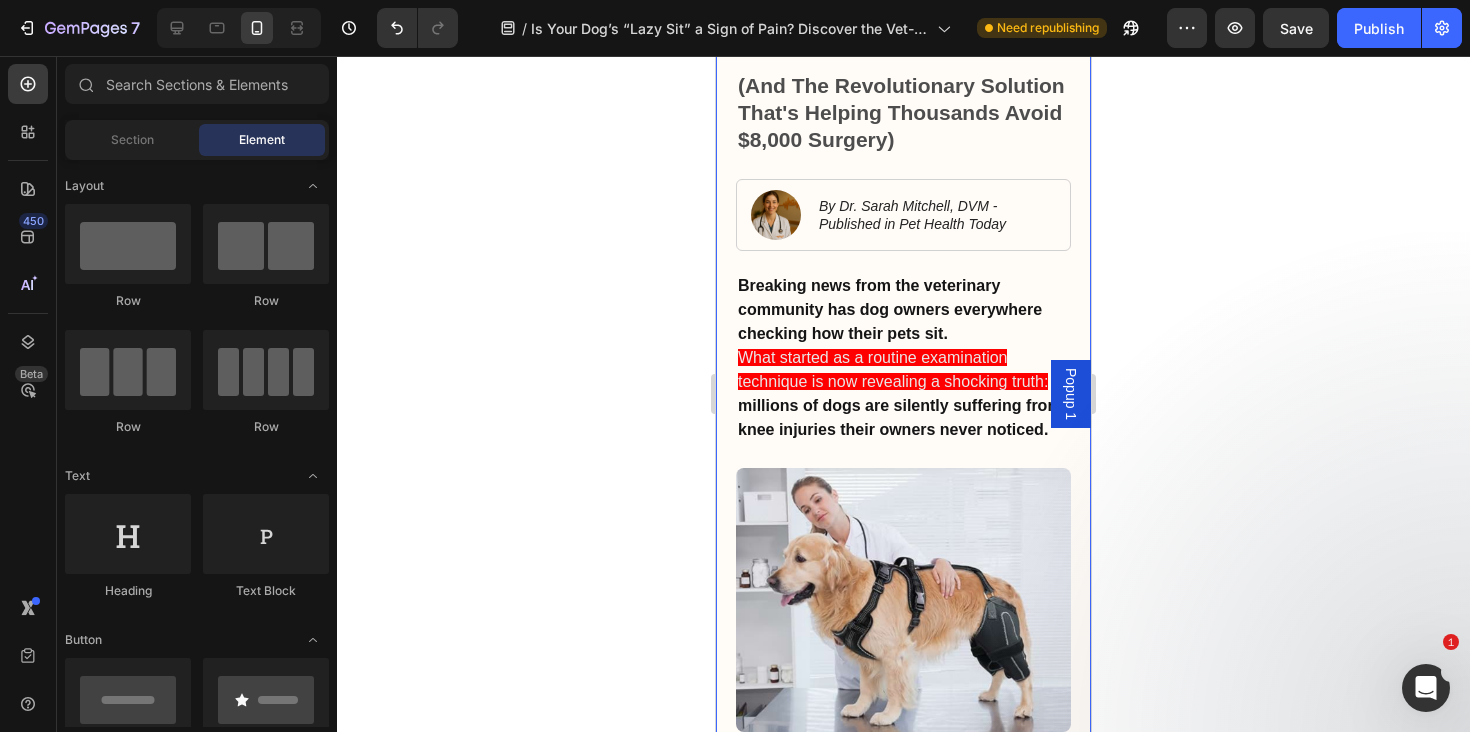 scroll, scrollTop: 0, scrollLeft: 0, axis: both 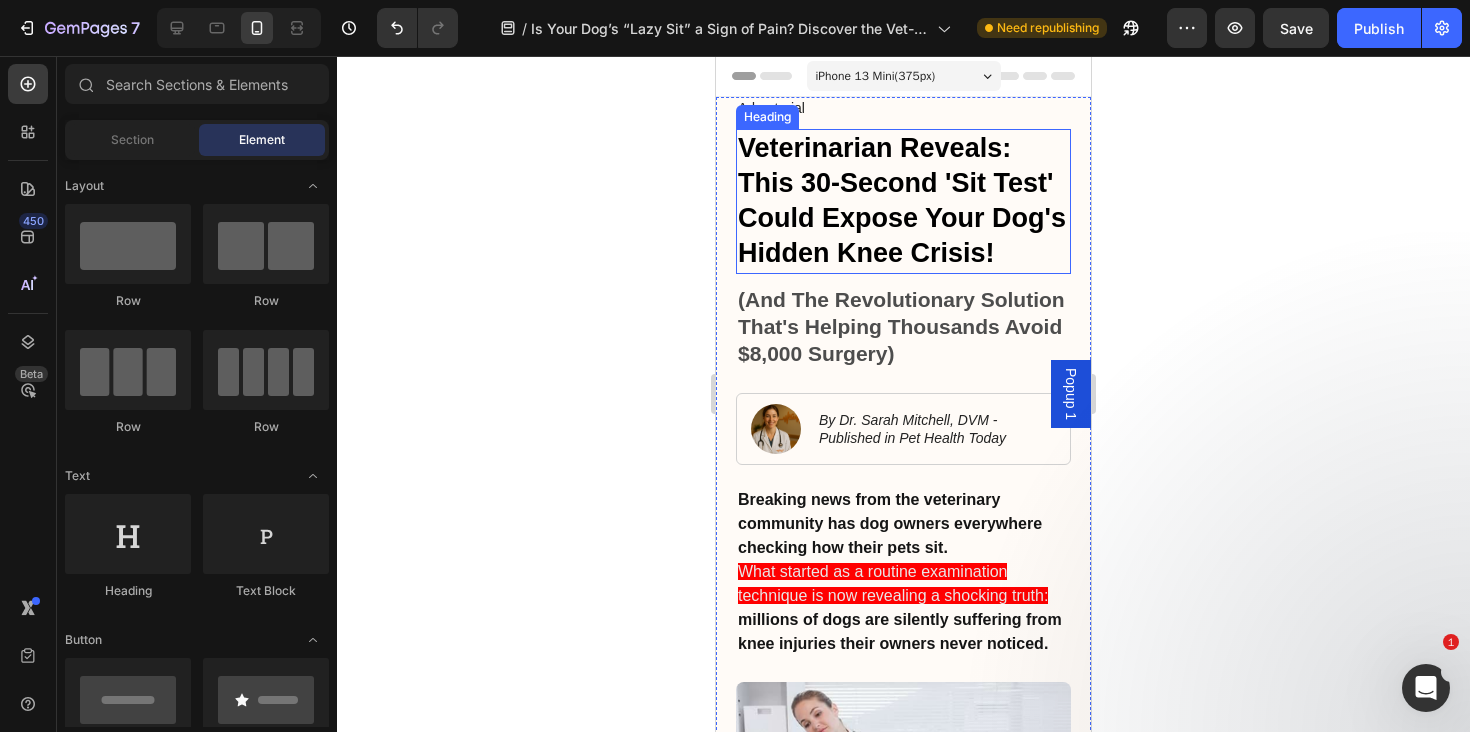 click on "Veterinarian Reveals: This 30-Second 'Sit Test' Could Expose Your Dog's Hidden Knee Crisis!" at bounding box center (903, 201) 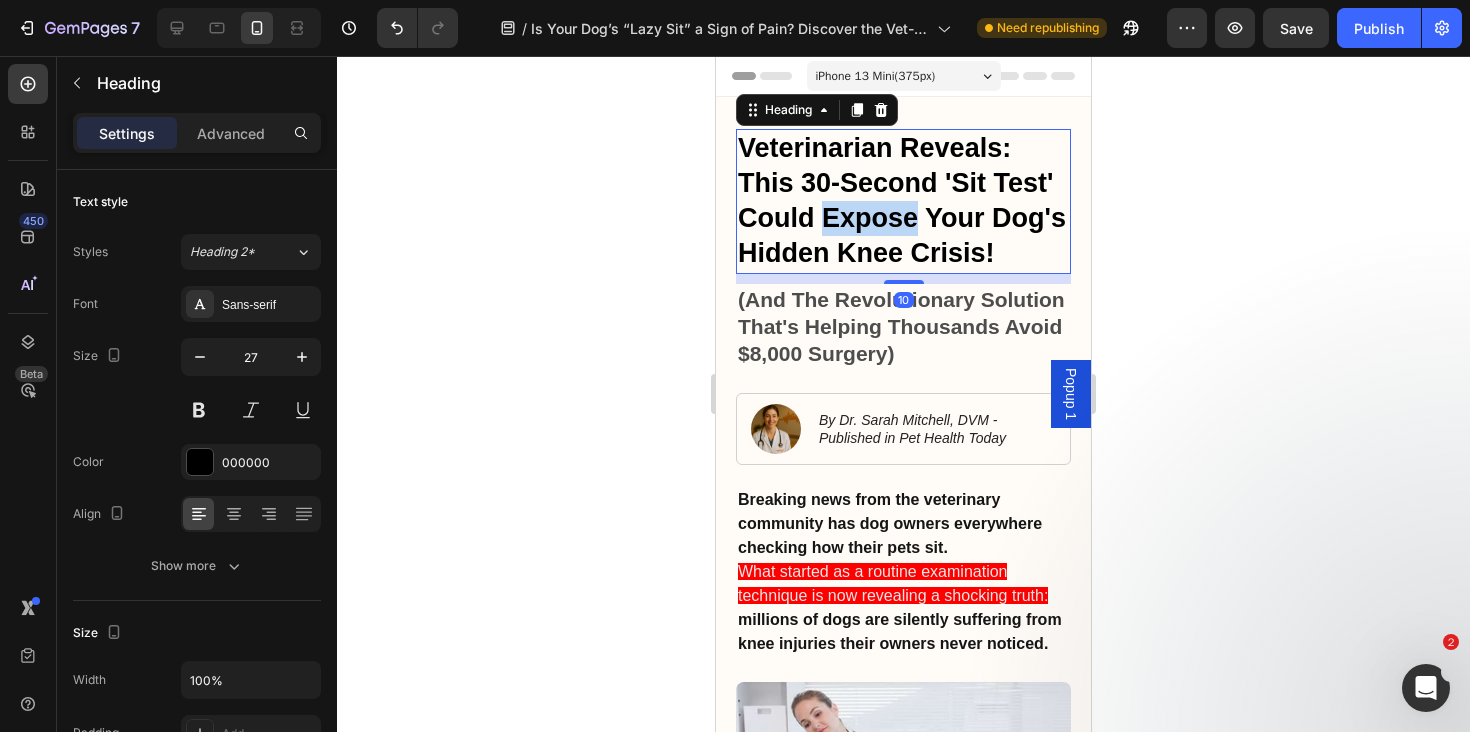 click on "Veterinarian Reveals: This 30-Second 'Sit Test' Could Expose Your Dog's Hidden Knee Crisis!" at bounding box center (903, 201) 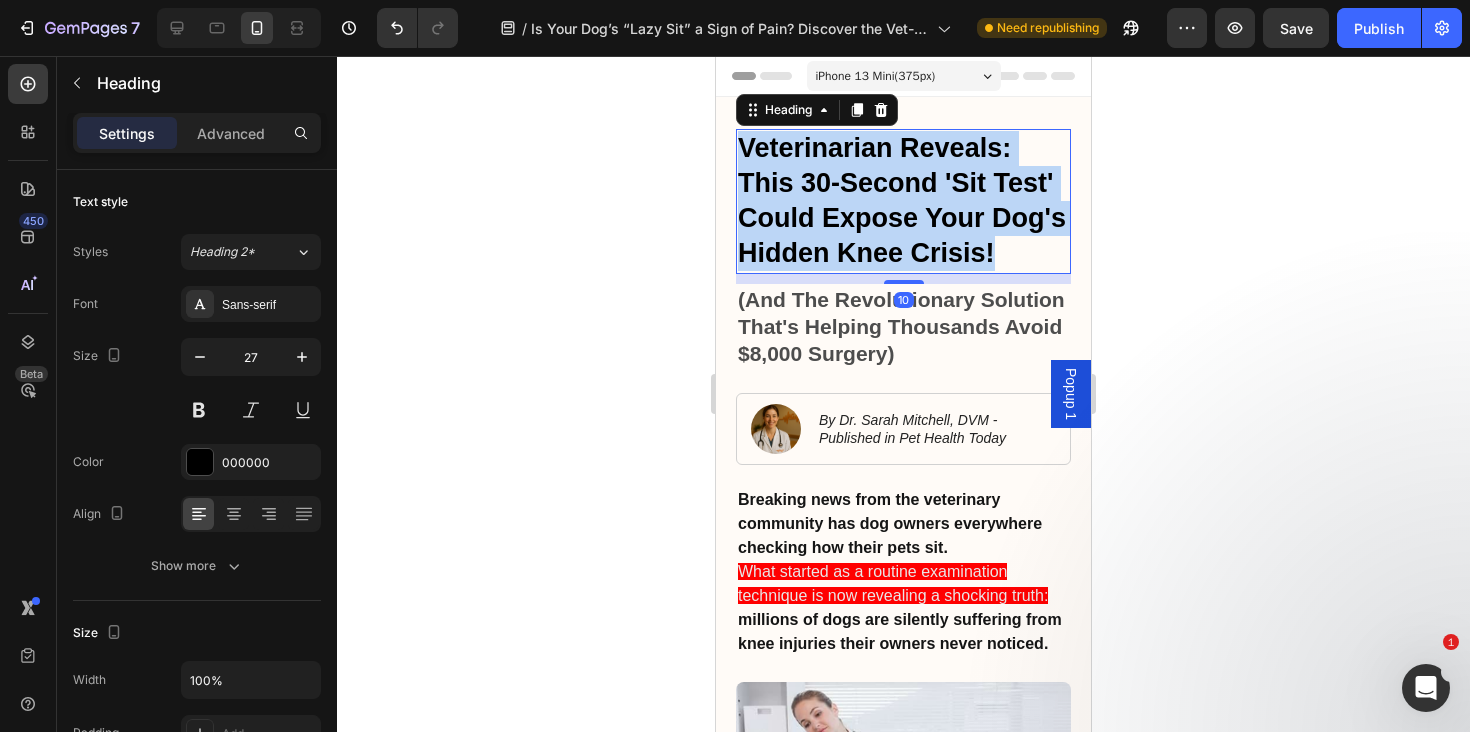 click on "Veterinarian Reveals: This 30-Second 'Sit Test' Could Expose Your Dog's Hidden Knee Crisis!" at bounding box center [903, 201] 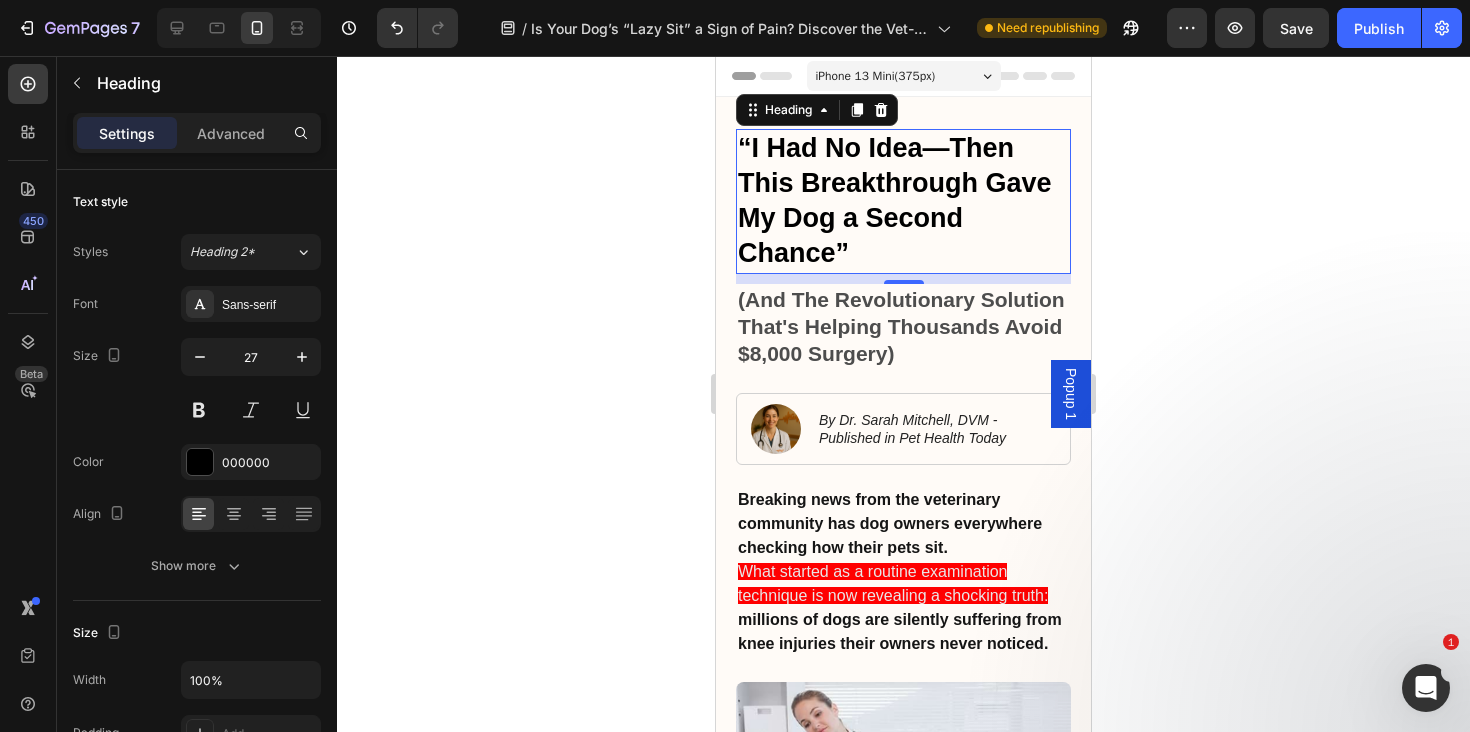 click 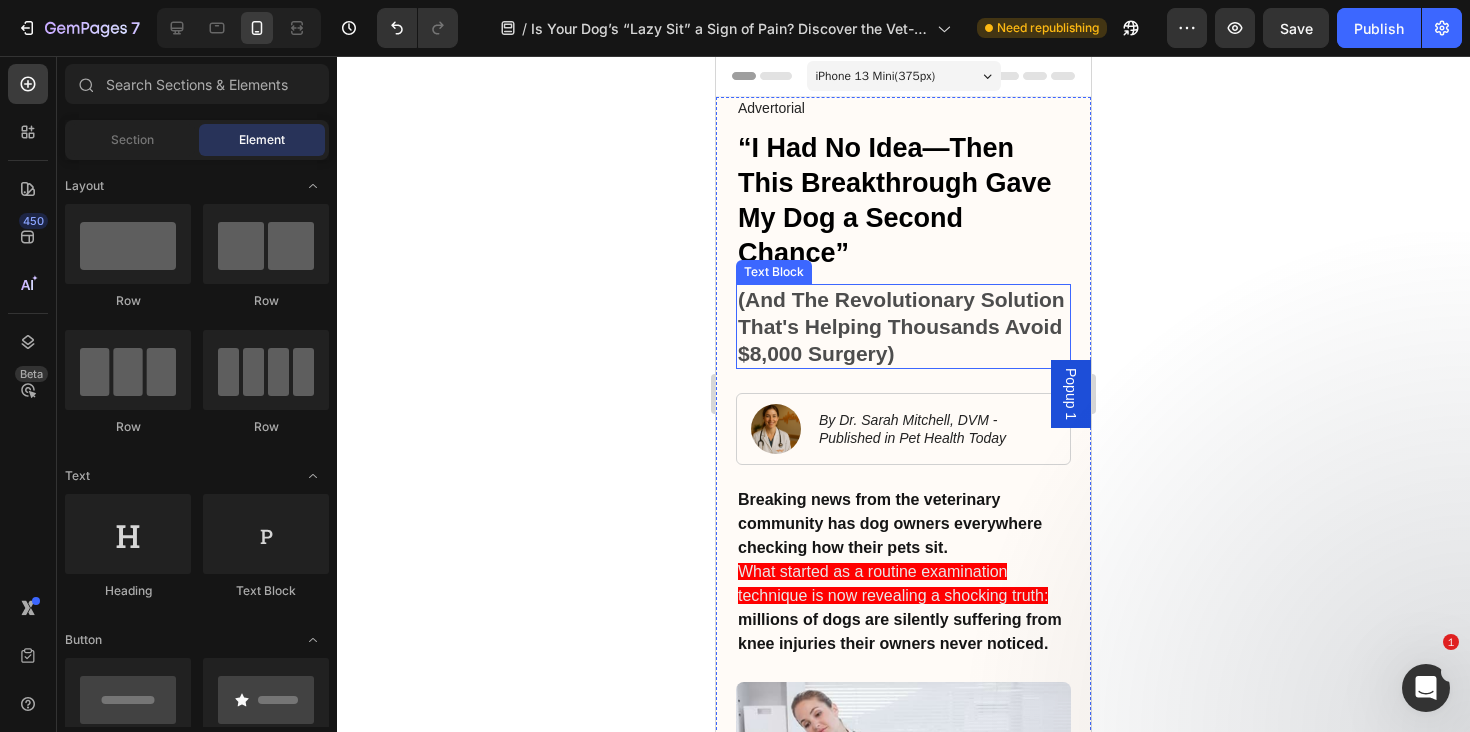 click on "(And The Revolutionary Solution That's Helping Thousands Avoid $8,000 Surgery)" at bounding box center [903, 327] 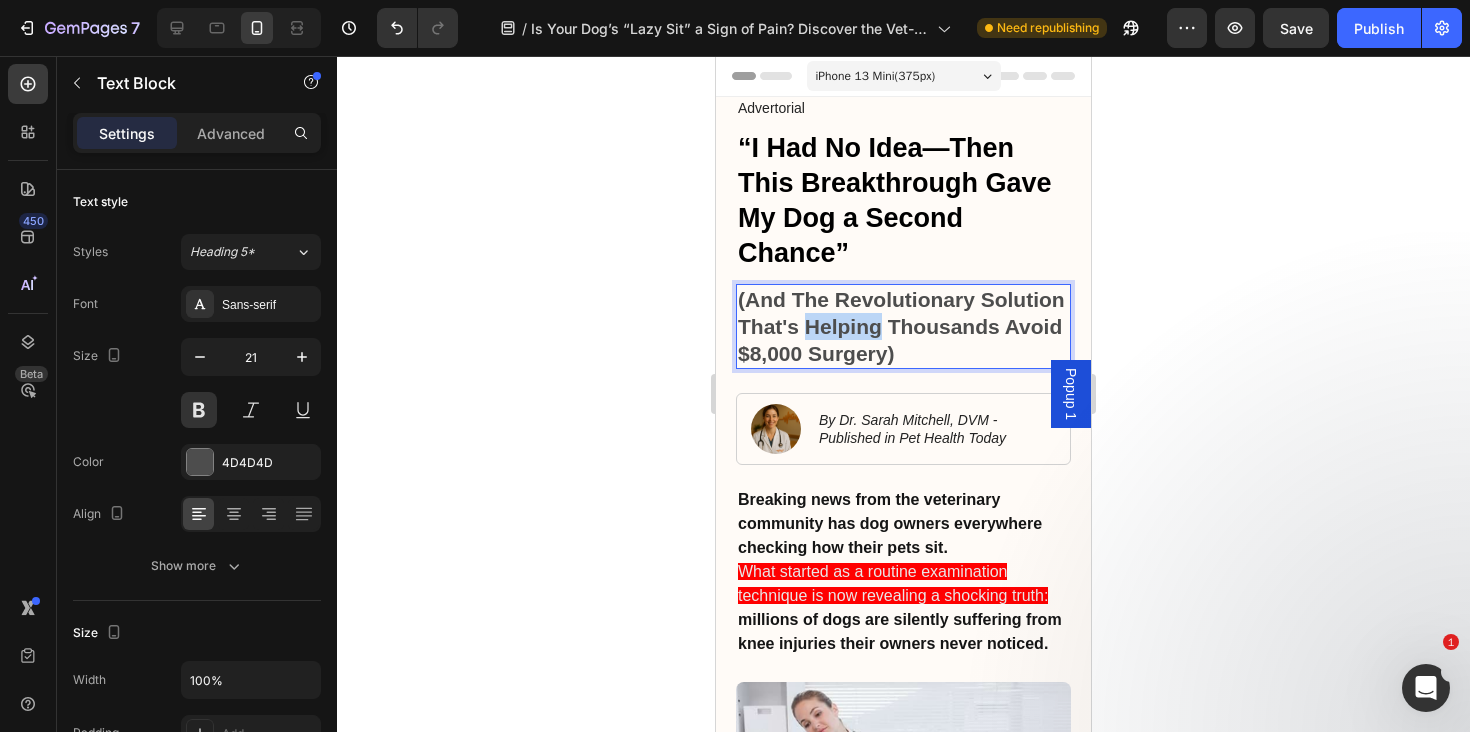 click on "(And The Revolutionary Solution That's Helping Thousands Avoid $8,000 Surgery)" at bounding box center (903, 327) 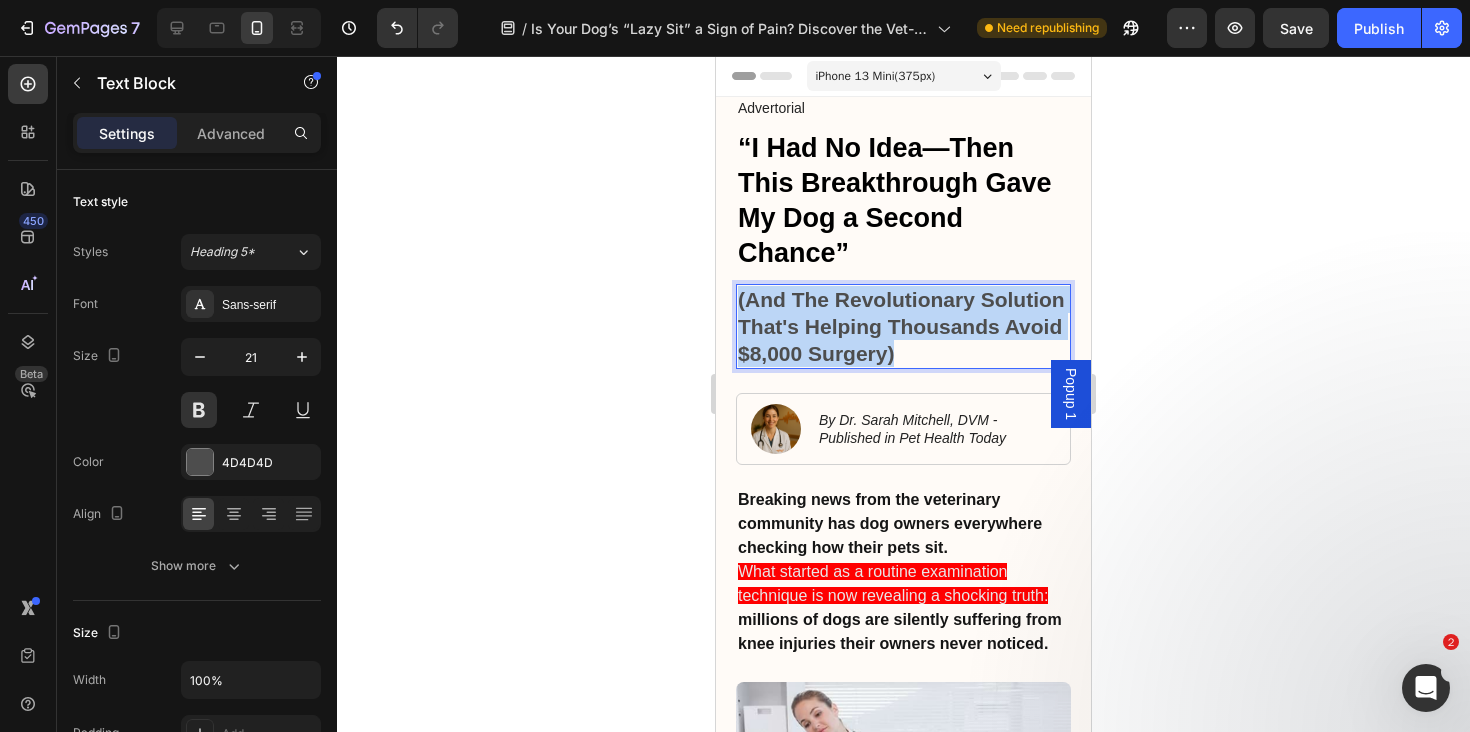 click on "(And The Revolutionary Solution That's Helping Thousands Avoid $8,000 Surgery)" at bounding box center [903, 327] 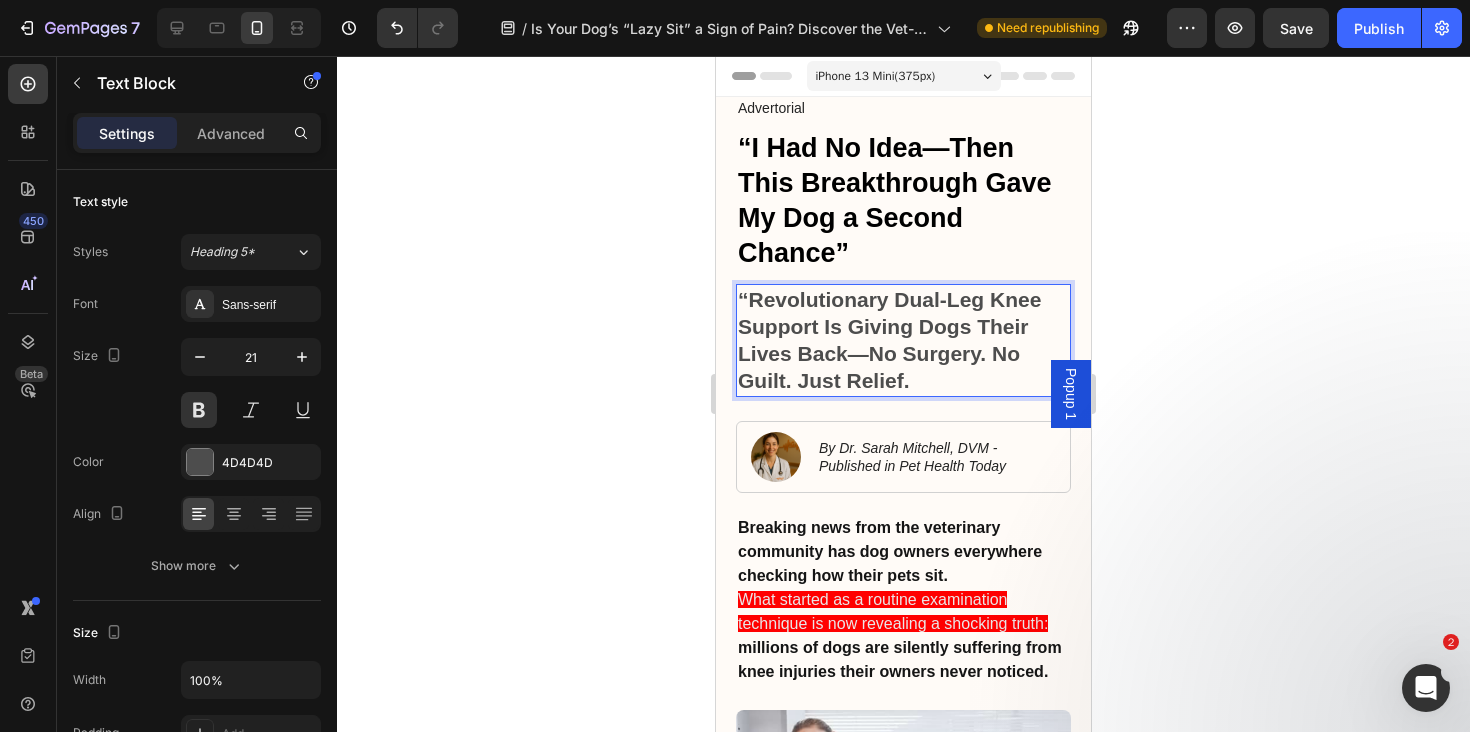 click on "“Revolutionary Dual-Leg Knee Support Is Giving Dogs Their Lives Back—No Surgery. No Guilt. Just Relief." at bounding box center (889, 340) 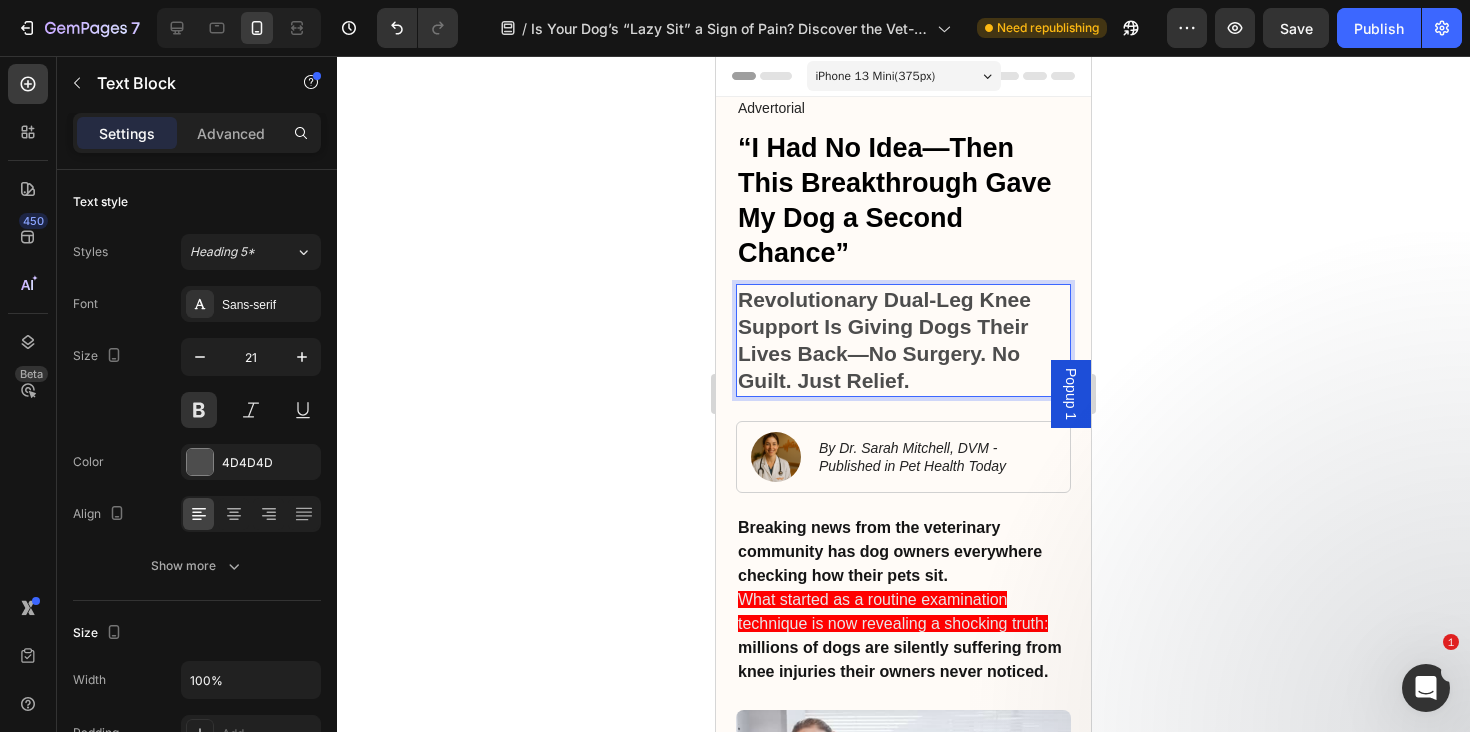 click 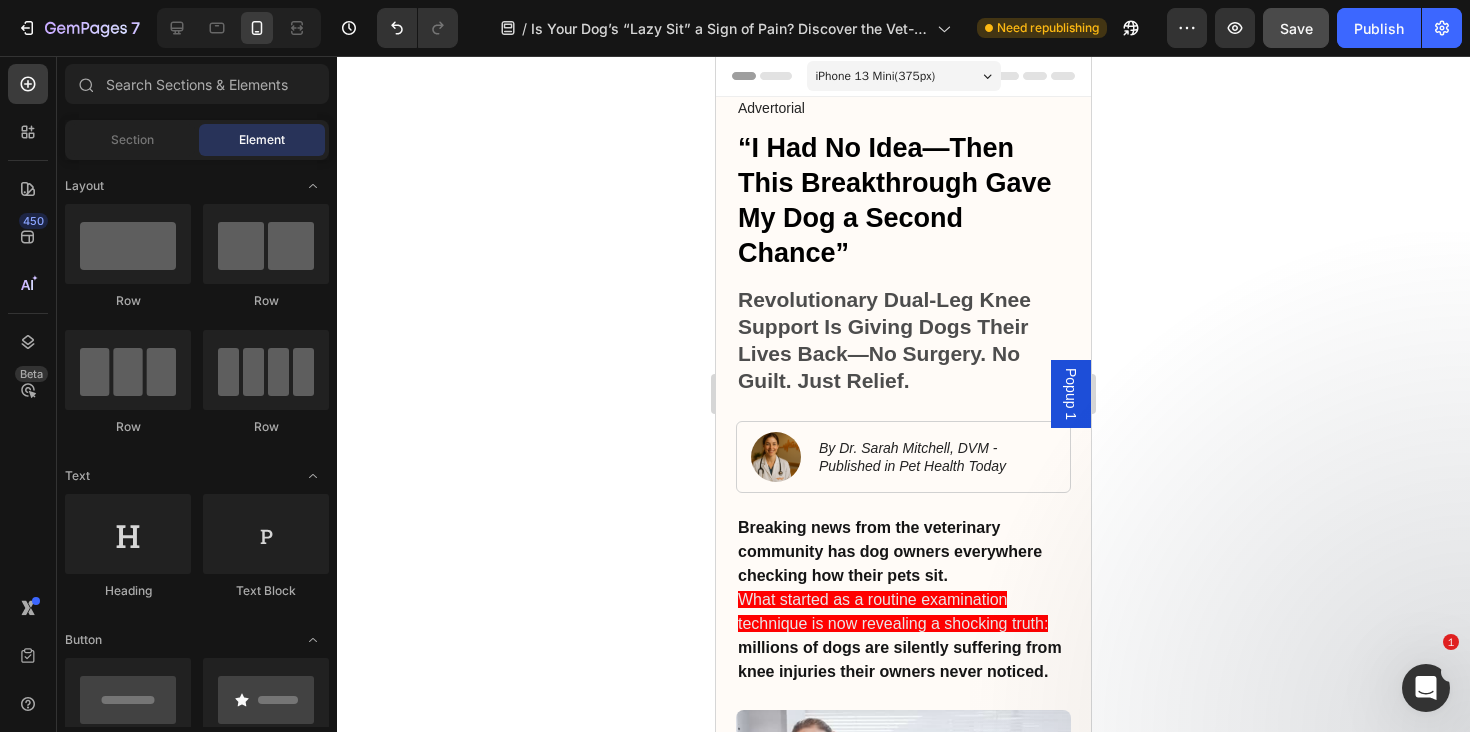 click on "Save" 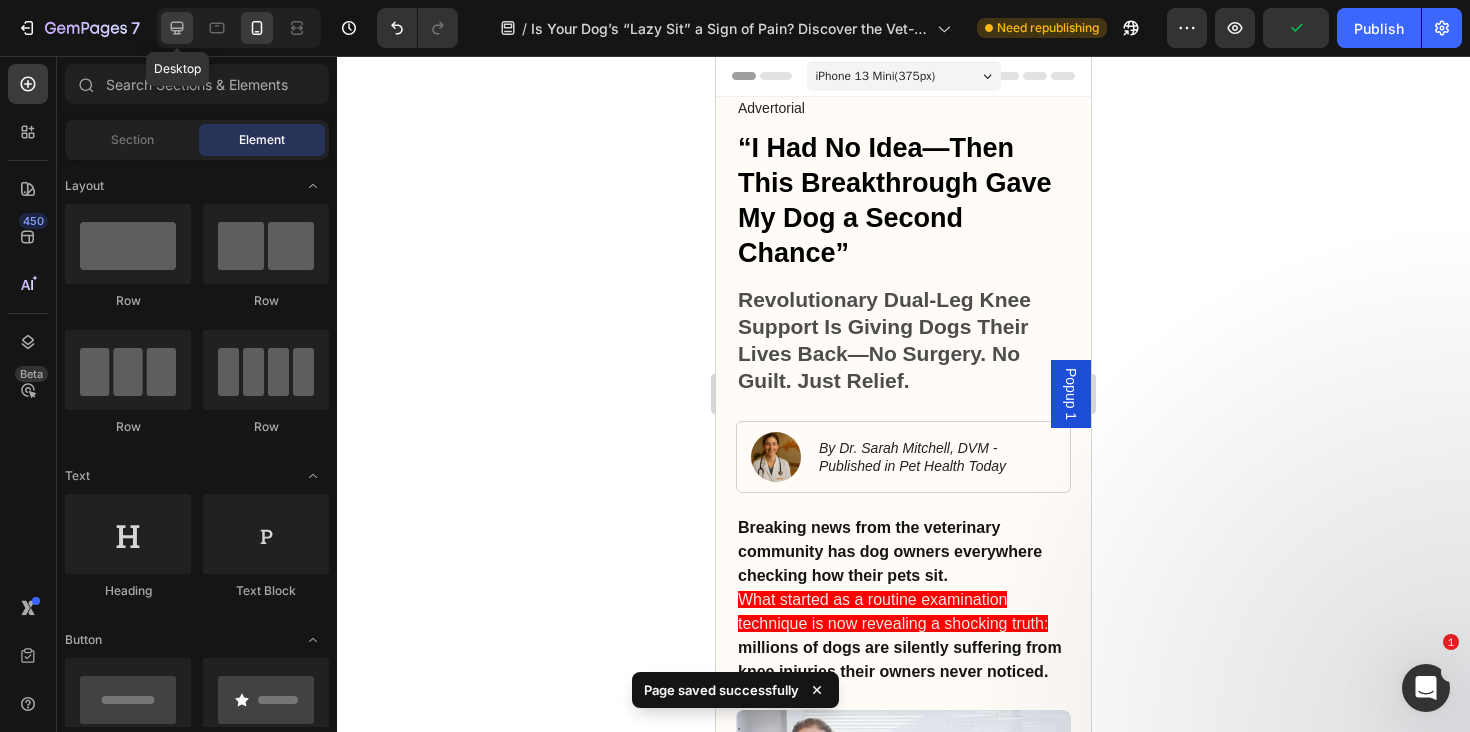 click 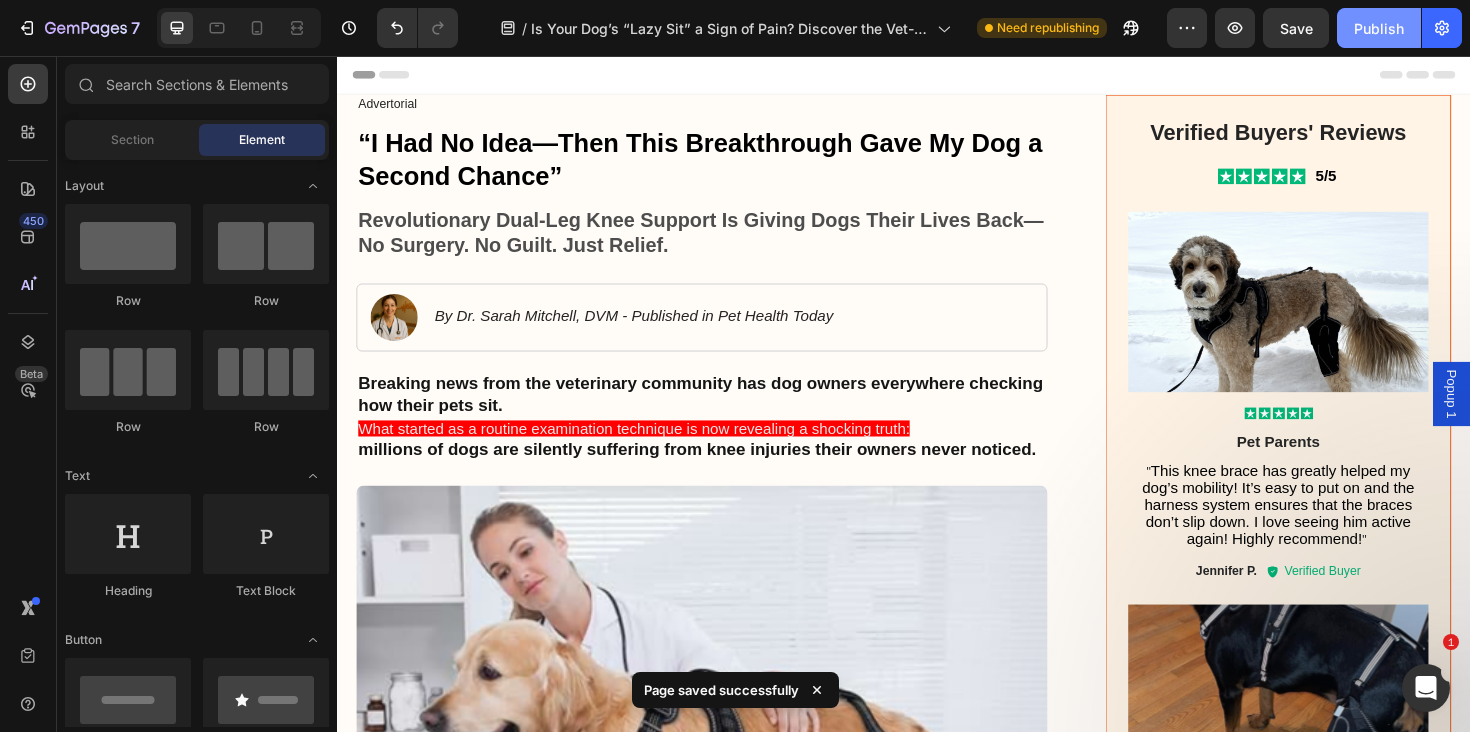 click on "Publish" at bounding box center (1379, 28) 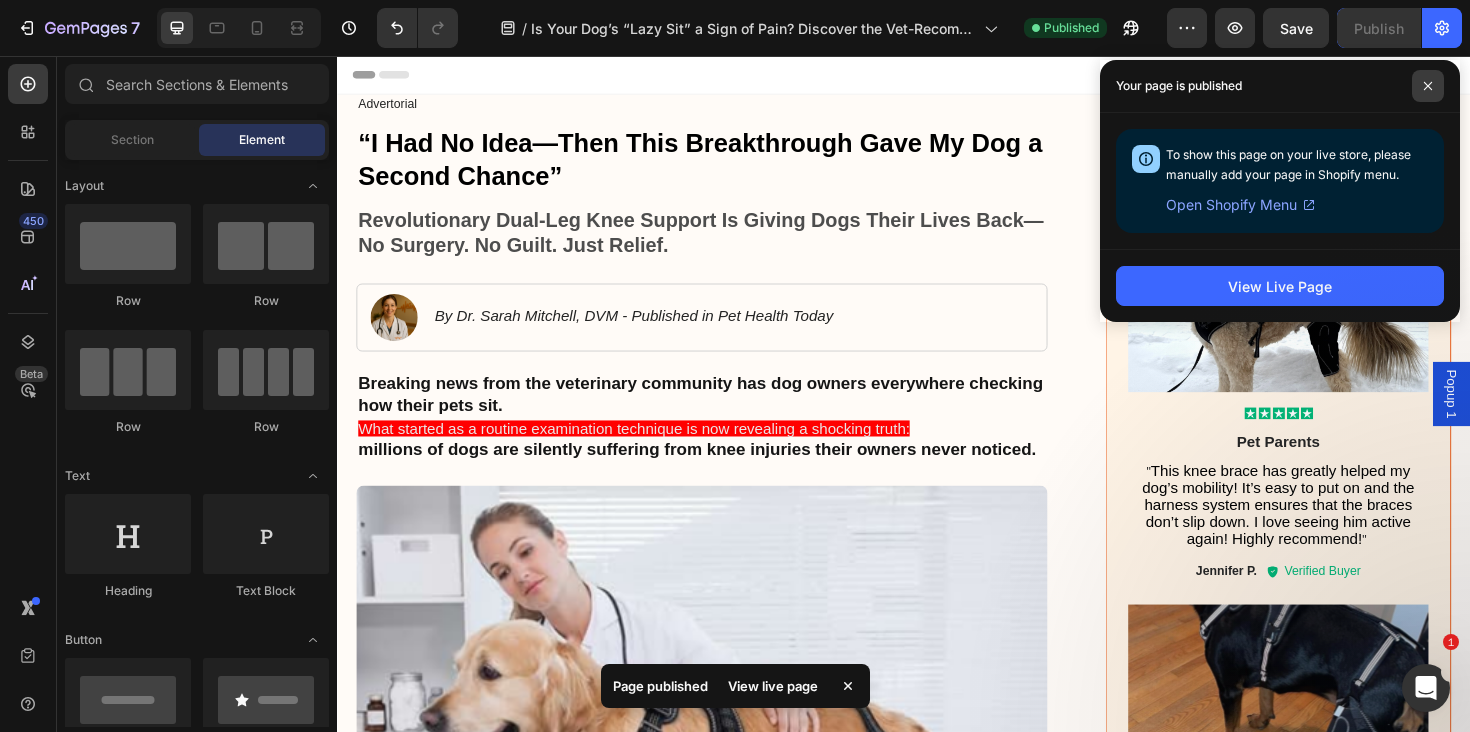 click at bounding box center (1428, 86) 